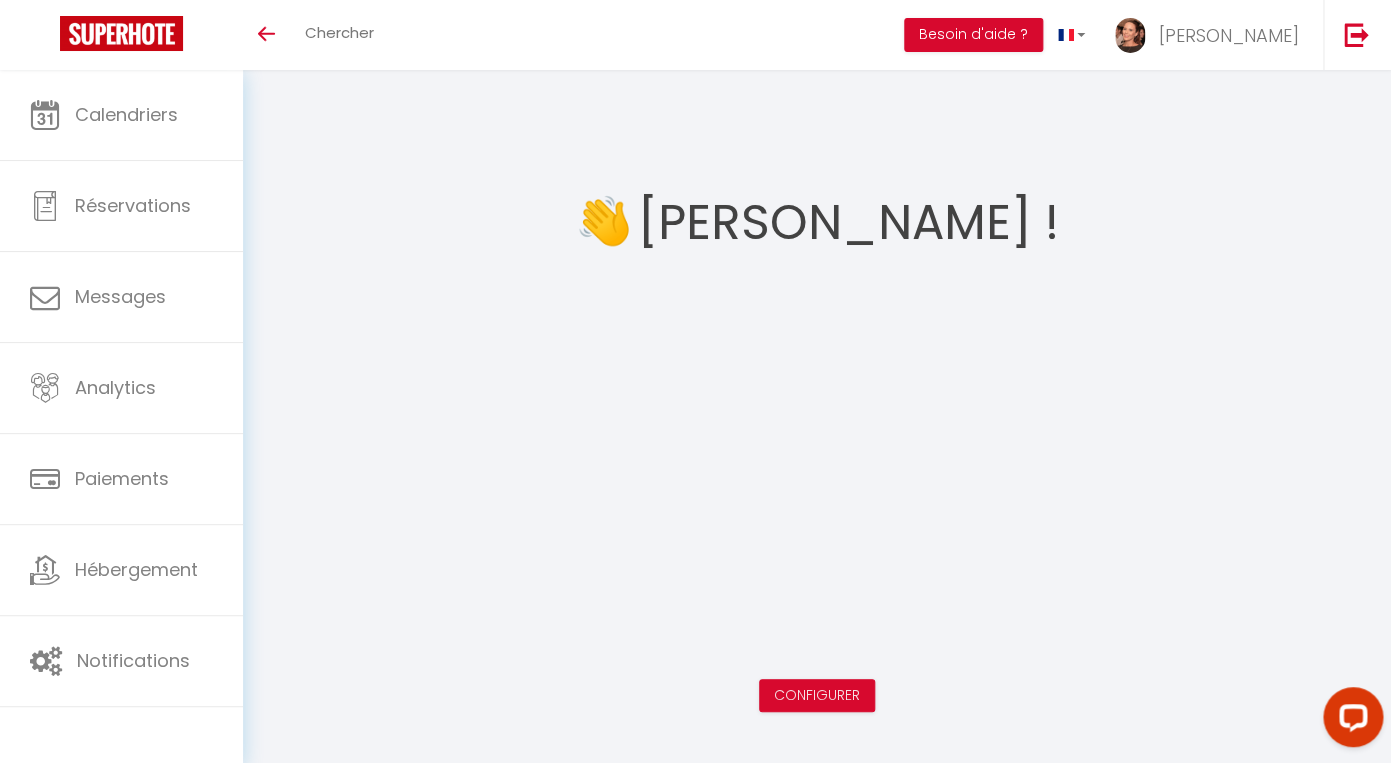 scroll, scrollTop: 0, scrollLeft: 0, axis: both 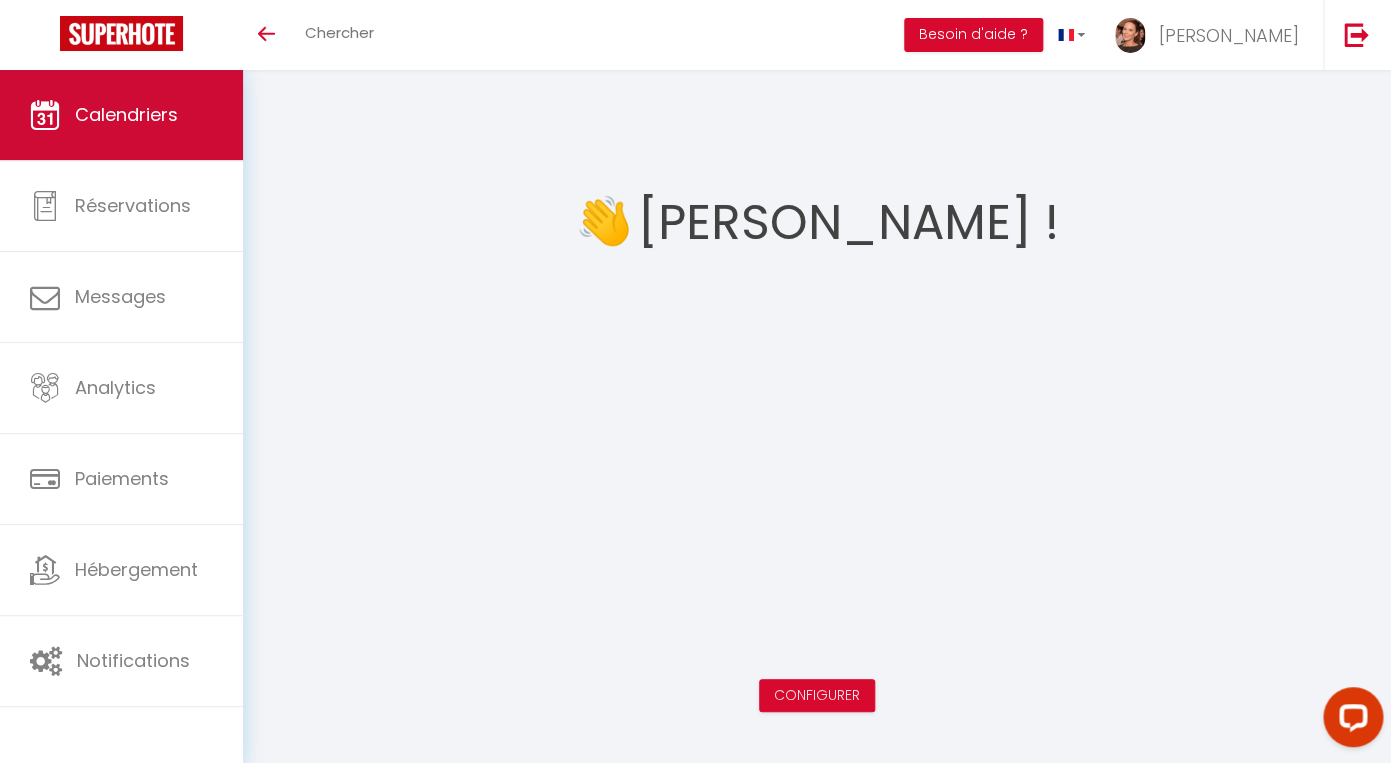 click on "Calendriers" at bounding box center (126, 114) 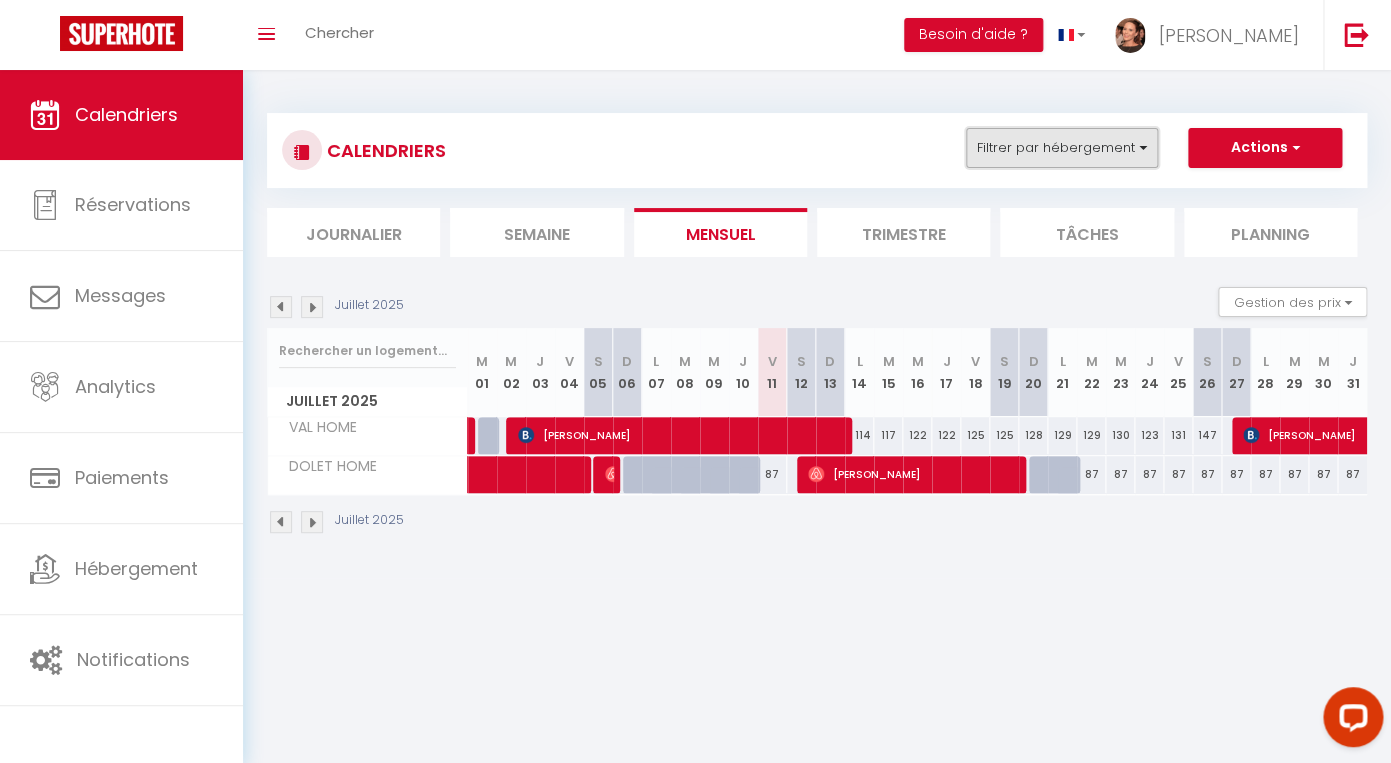 click on "Filtrer par hébergement" at bounding box center (1062, 148) 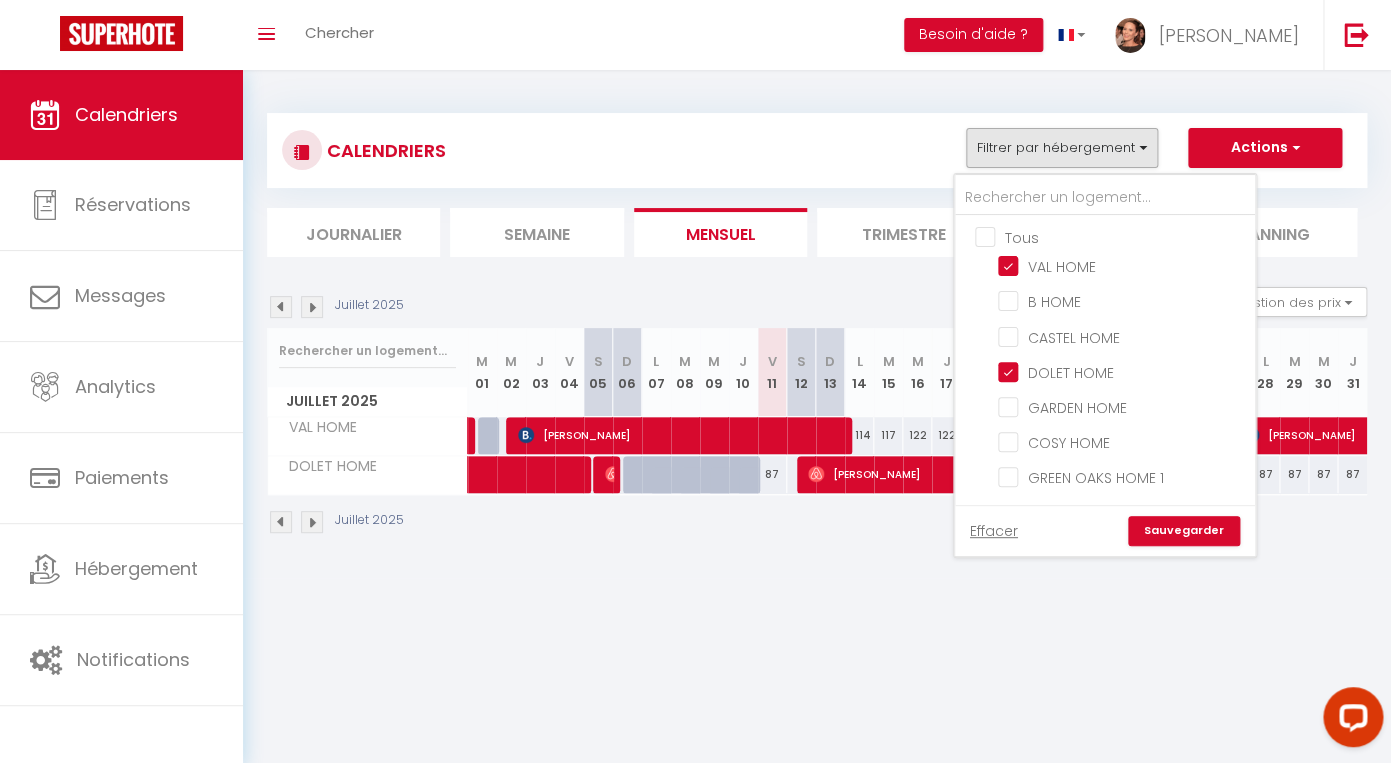 click on "Tous" at bounding box center (1125, 236) 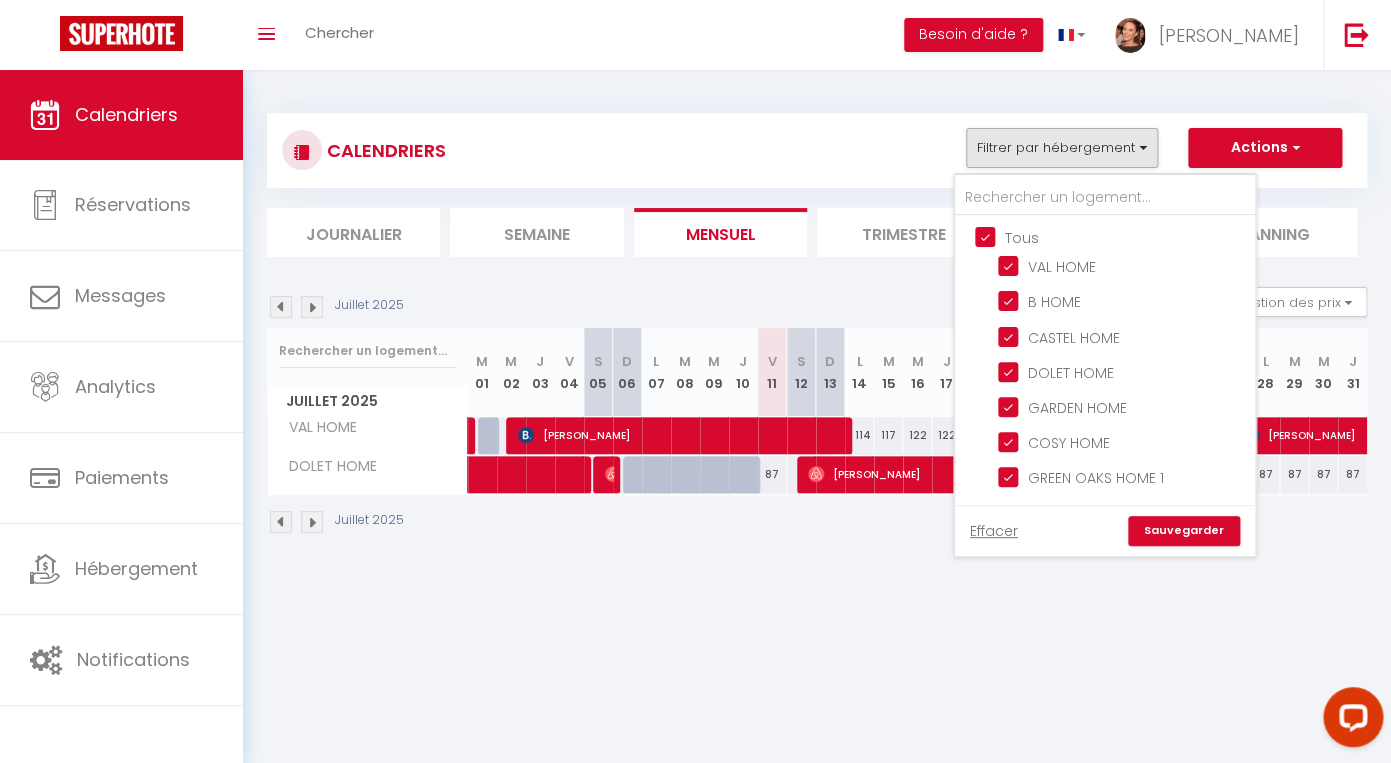 checkbox on "true" 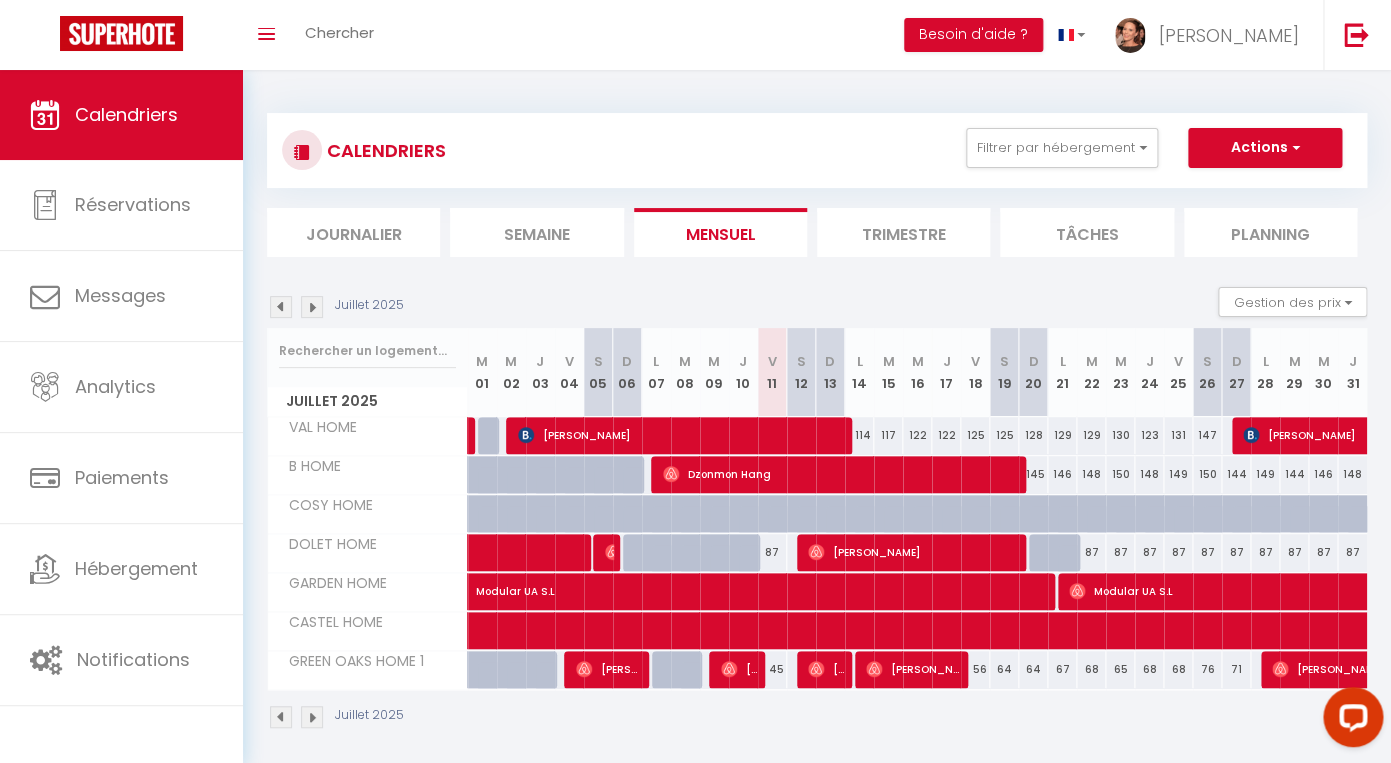 scroll, scrollTop: 70, scrollLeft: 0, axis: vertical 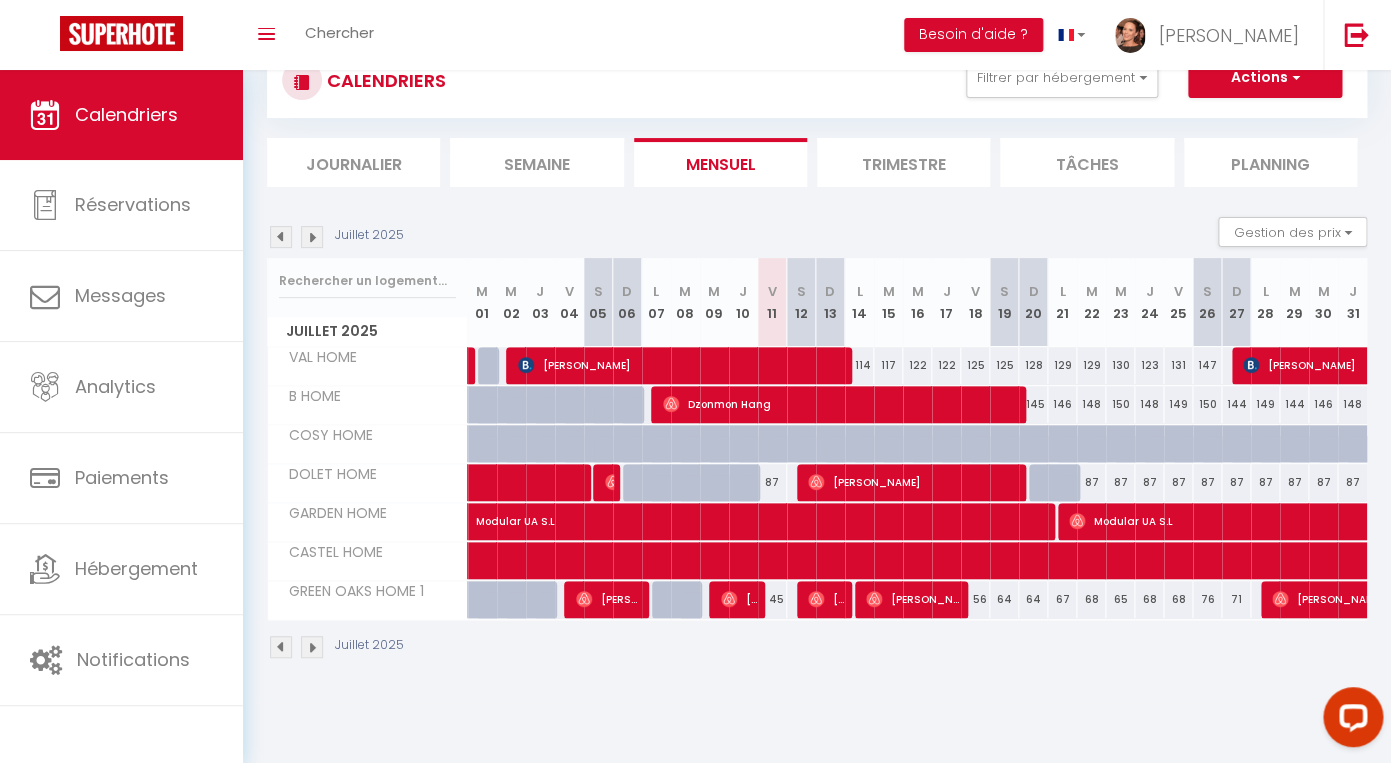 click on "[PERSON_NAME]" at bounding box center (827, 599) 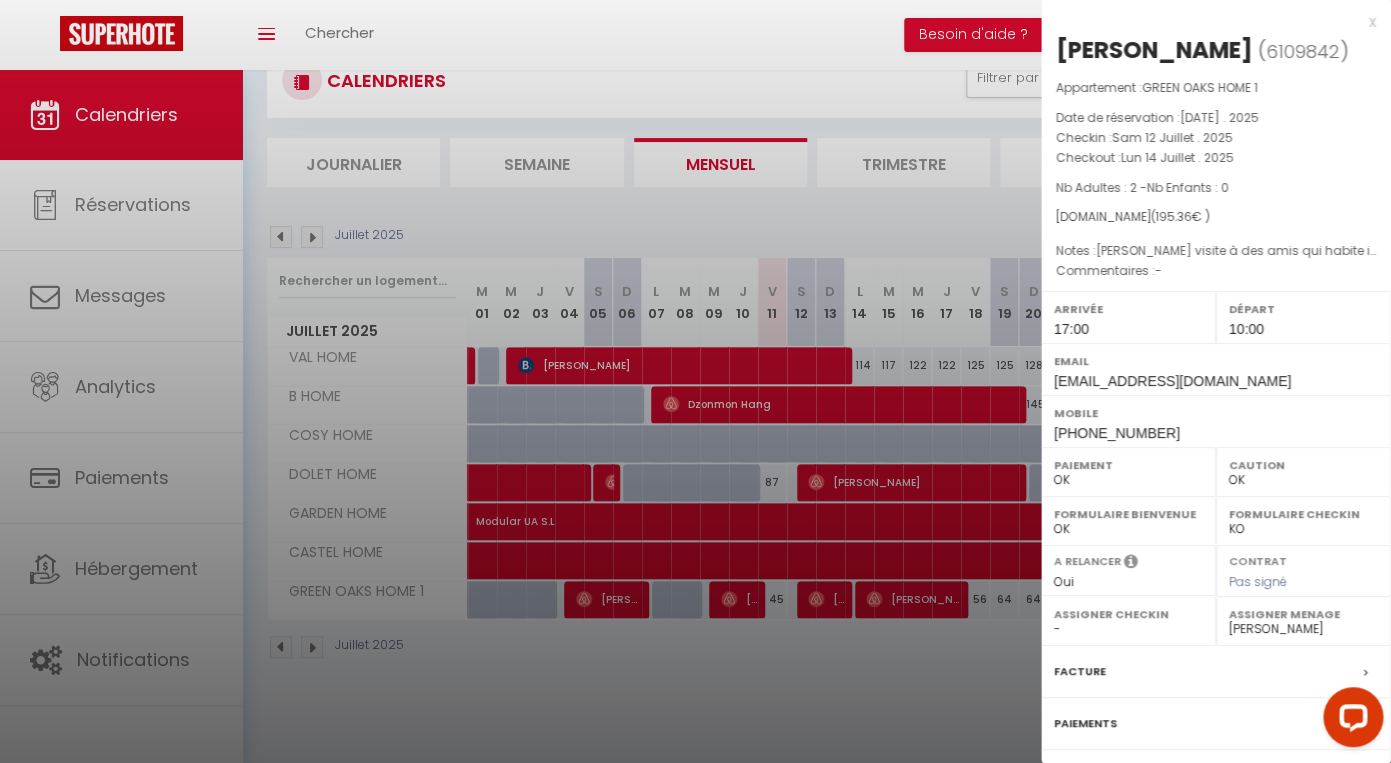 click on "x" at bounding box center [1208, 22] 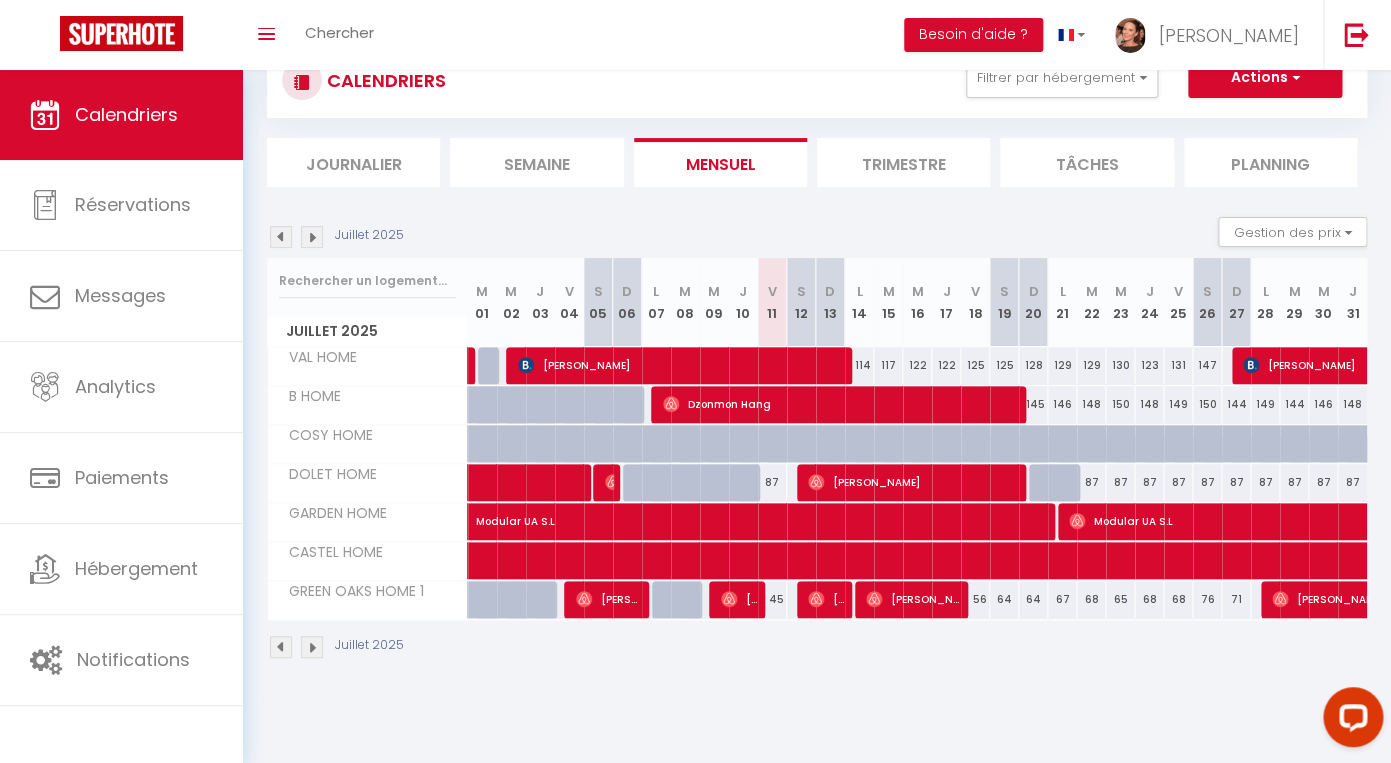 click at bounding box center (281, 237) 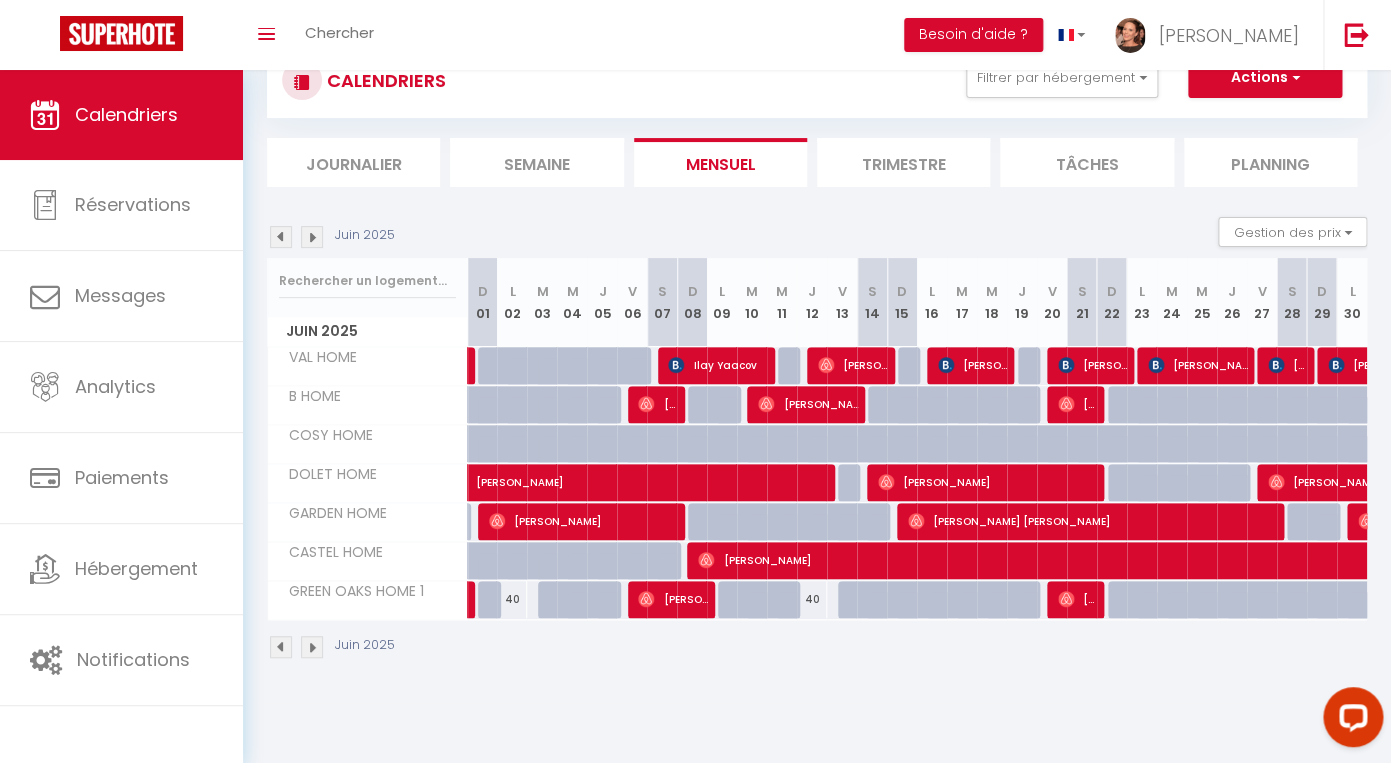 click at bounding box center [281, 237] 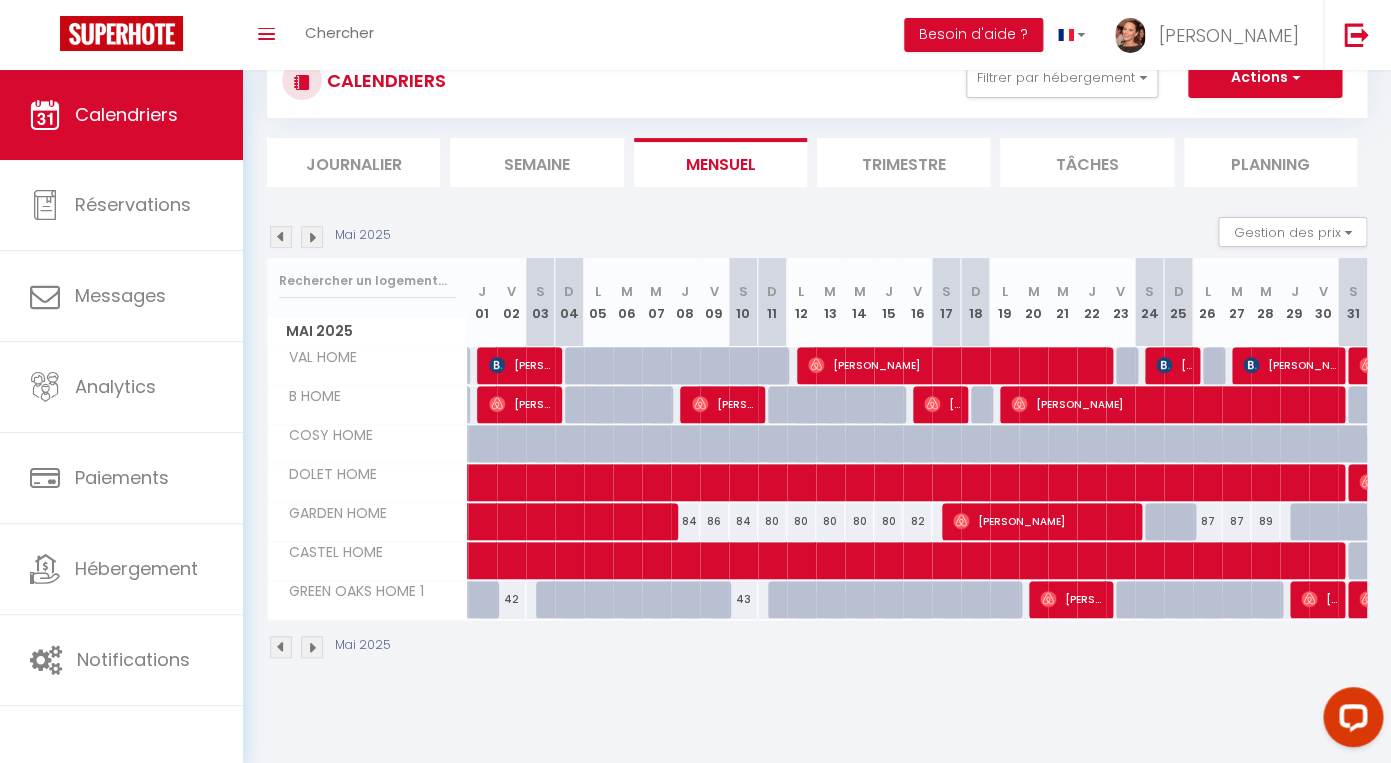 click at bounding box center [312, 237] 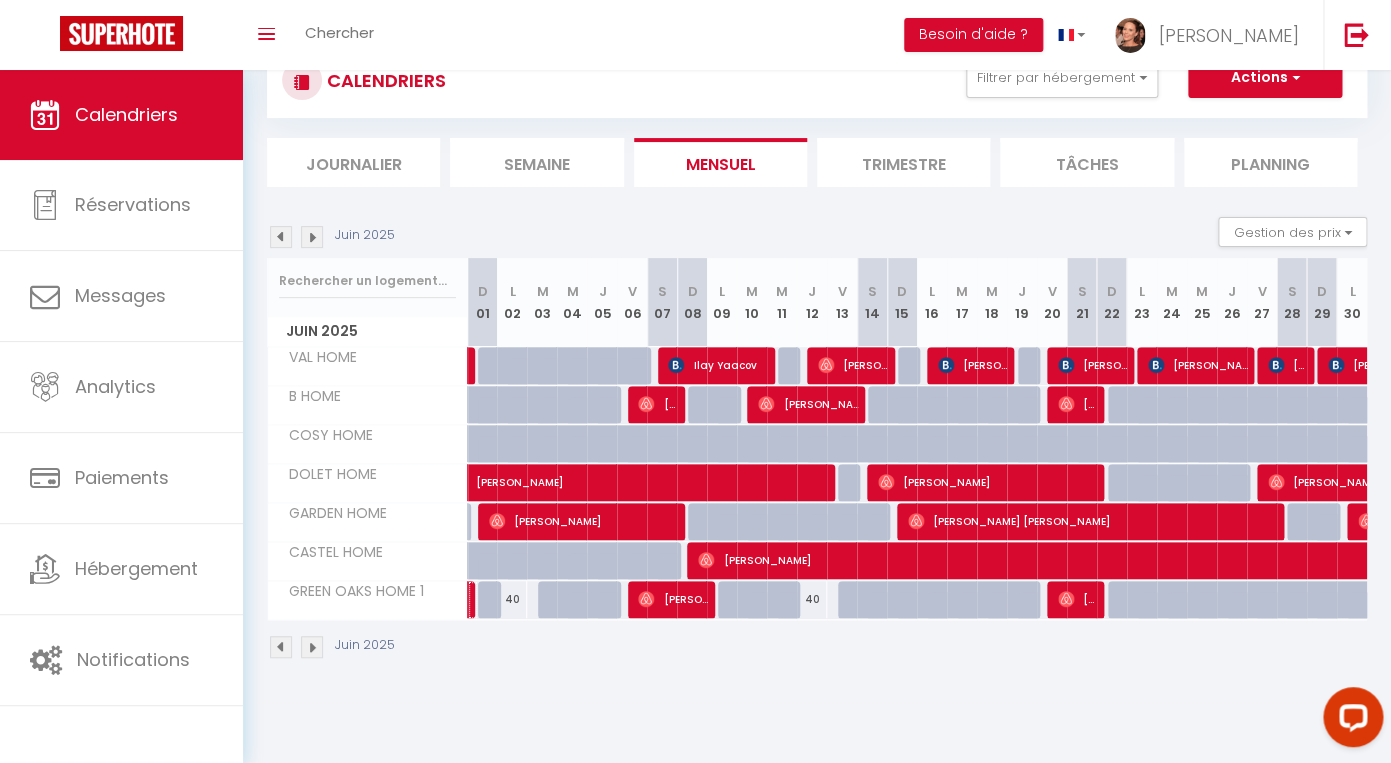 click on "[PERSON_NAME]" at bounding box center (473, 600) 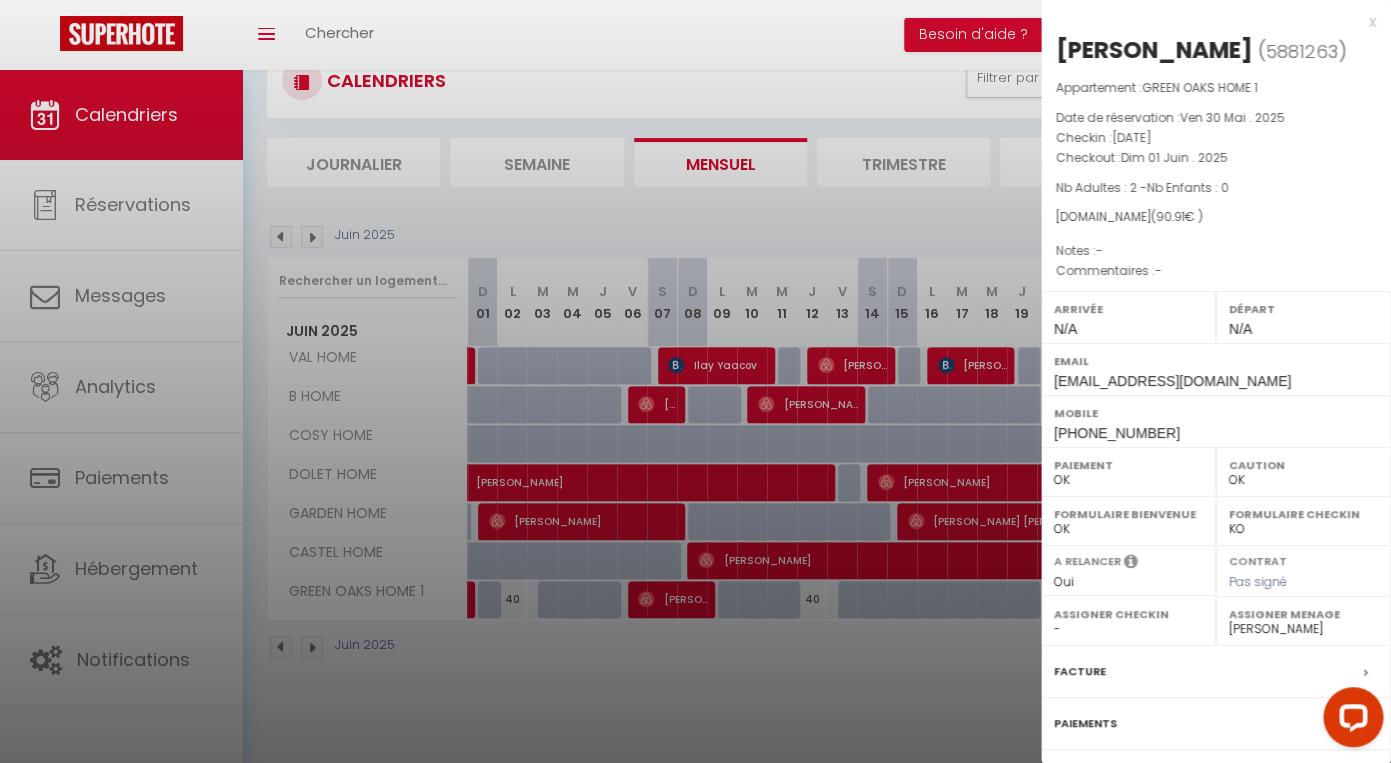 click at bounding box center [695, 381] 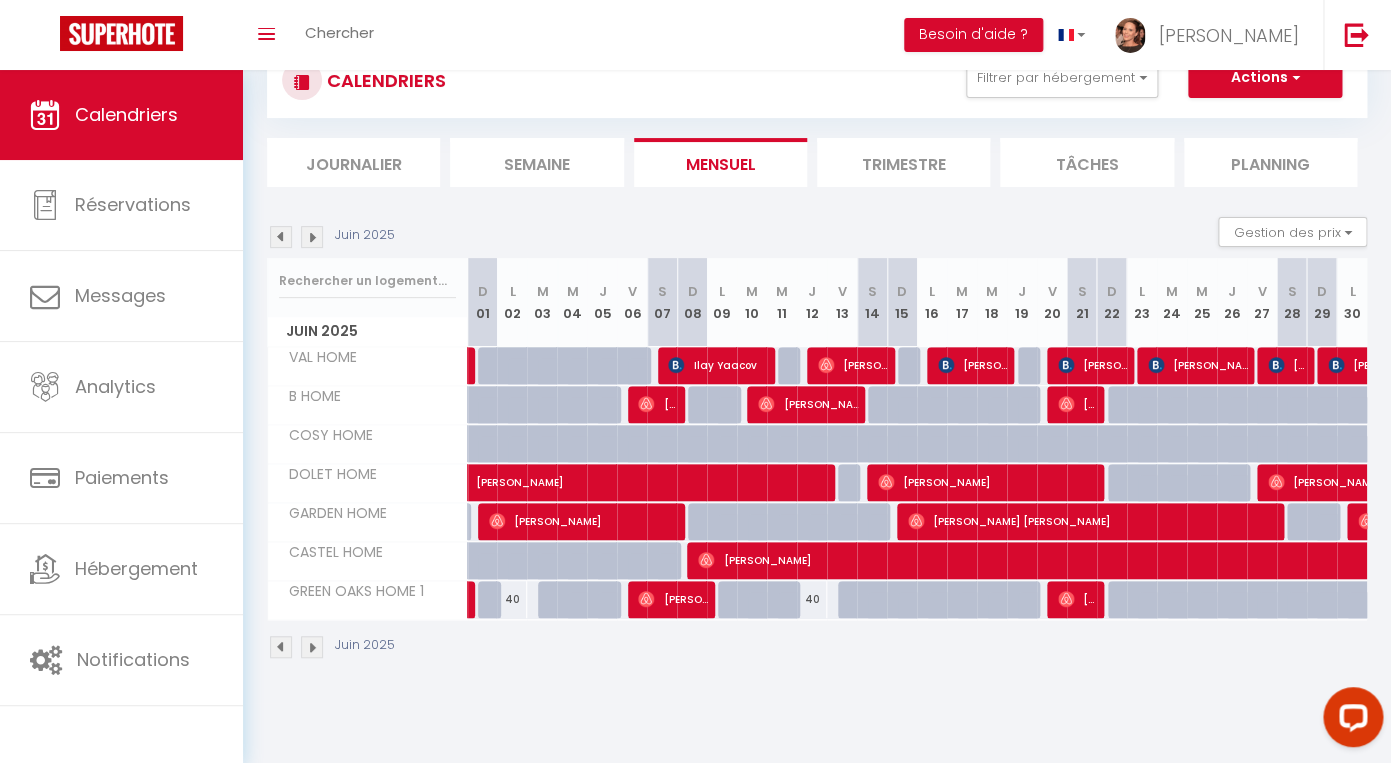 click on "[PERSON_NAME]" at bounding box center (673, 599) 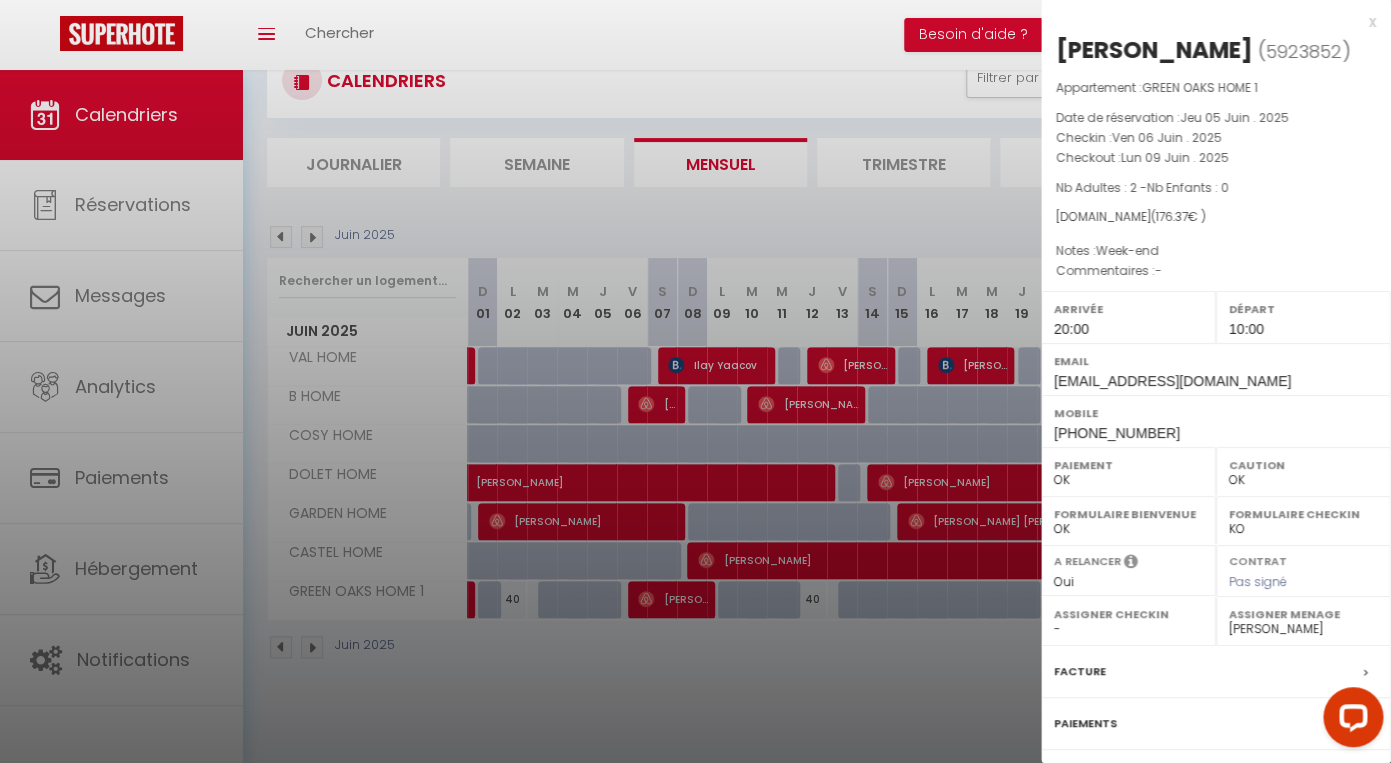click at bounding box center [695, 381] 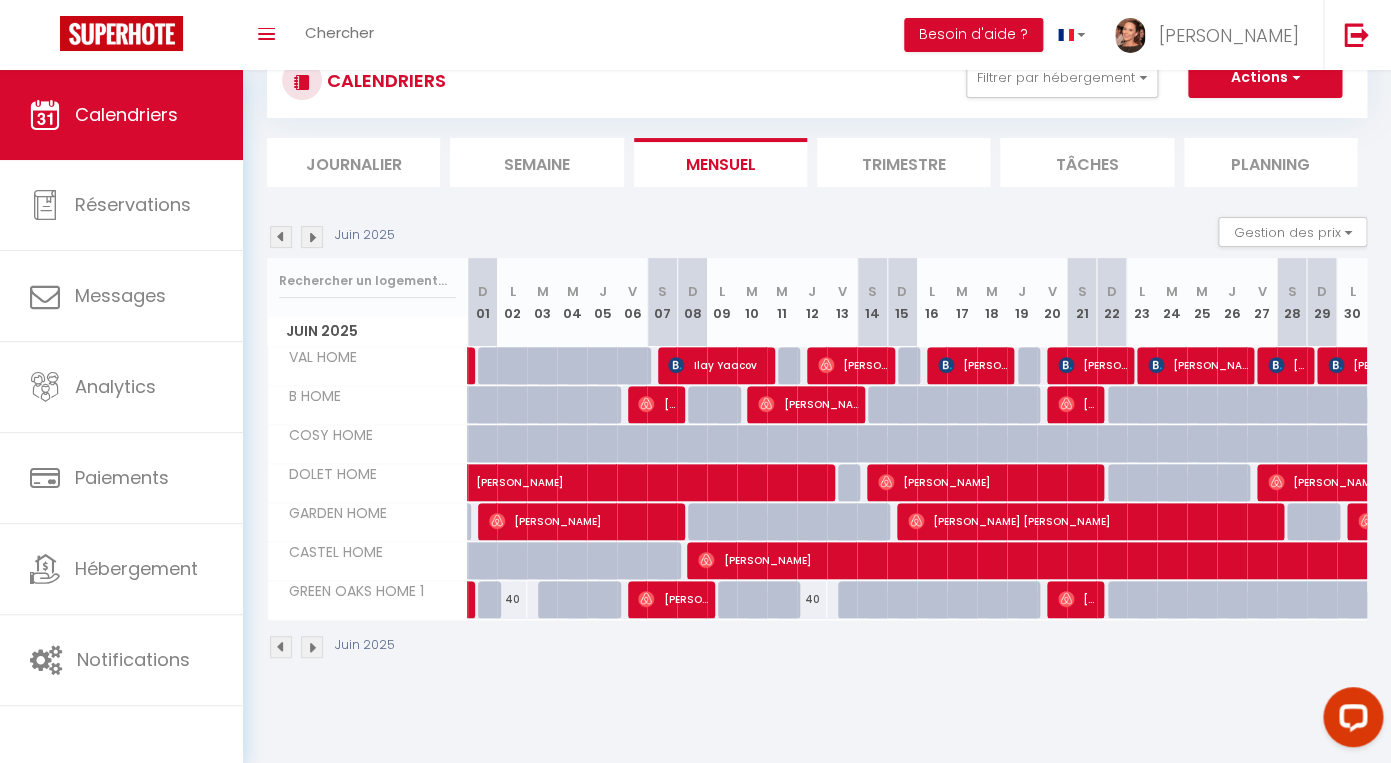 click on "[PERSON_NAME]" at bounding box center [1078, 599] 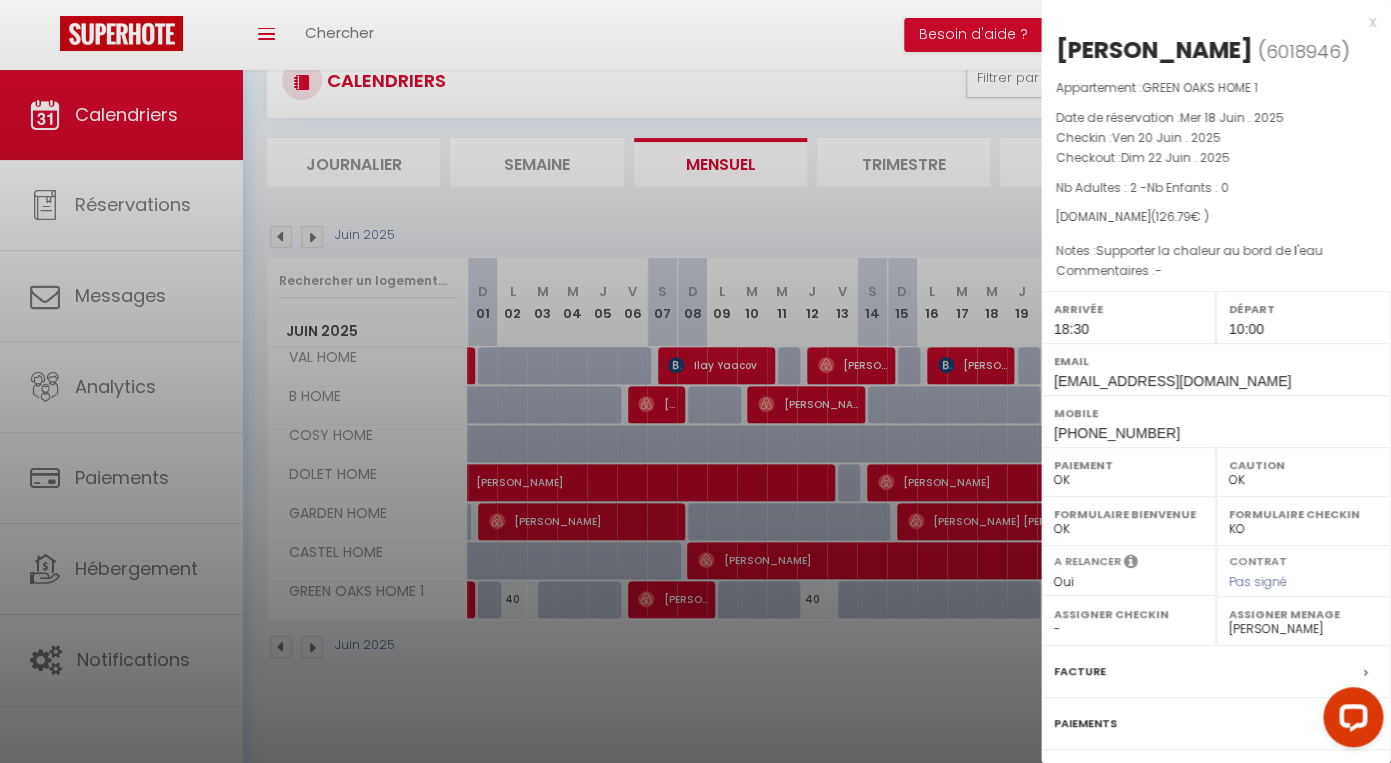 click at bounding box center [695, 381] 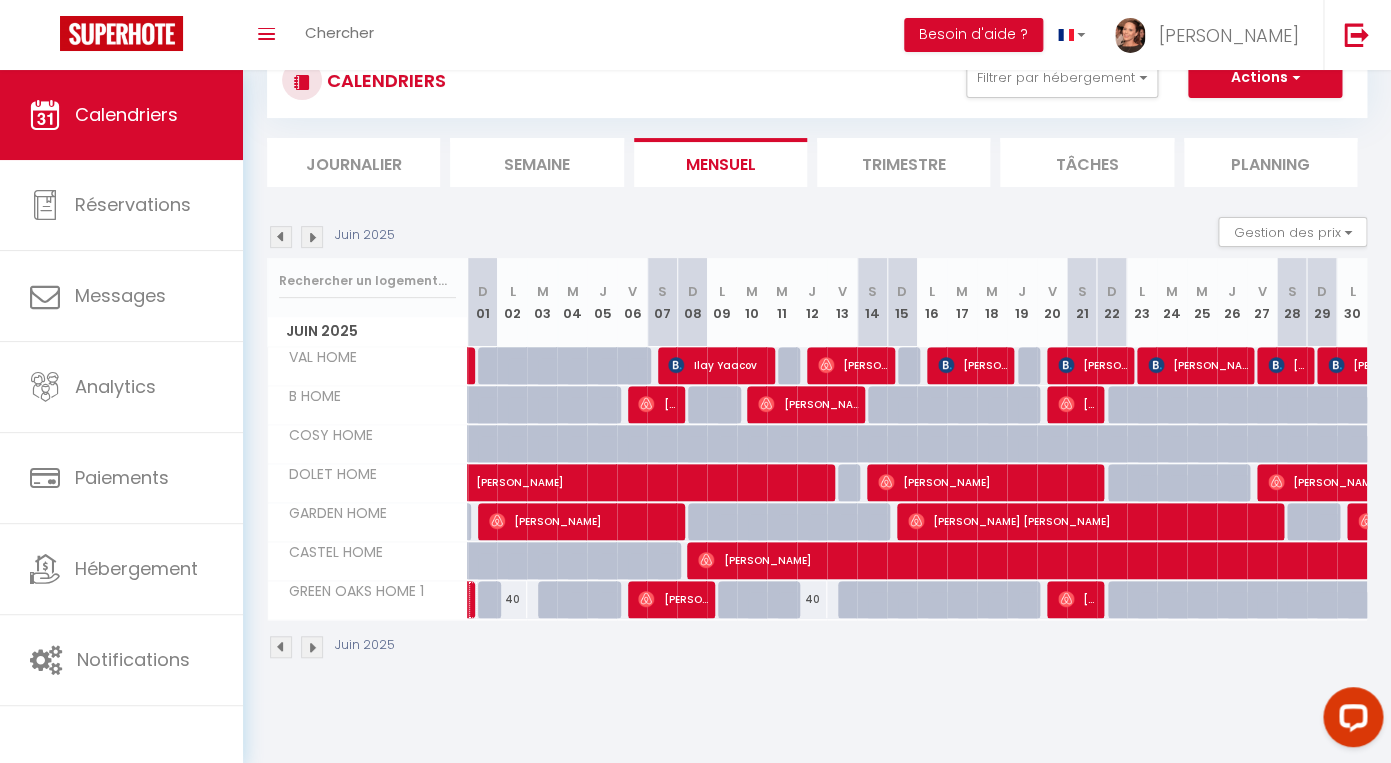 click on "[PERSON_NAME]" at bounding box center (473, 600) 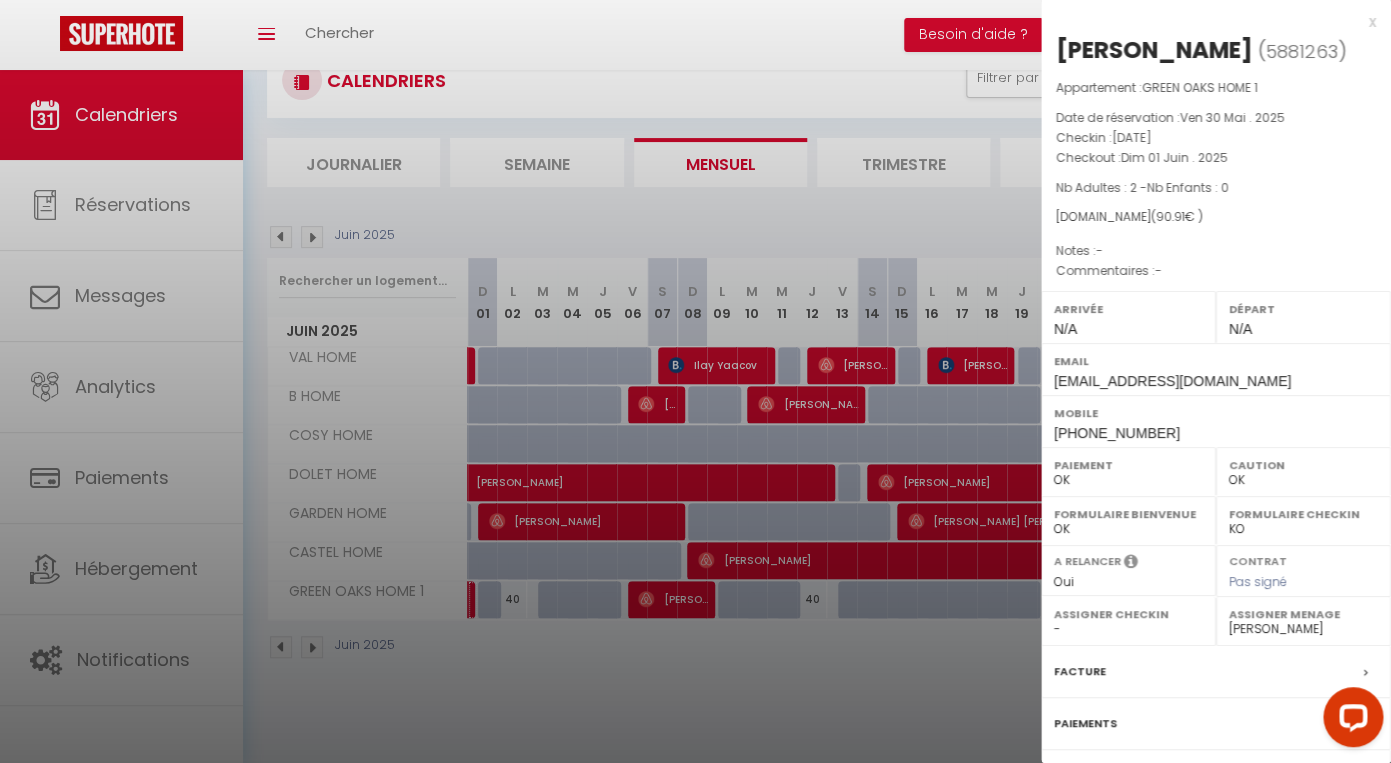 scroll, scrollTop: 169, scrollLeft: 0, axis: vertical 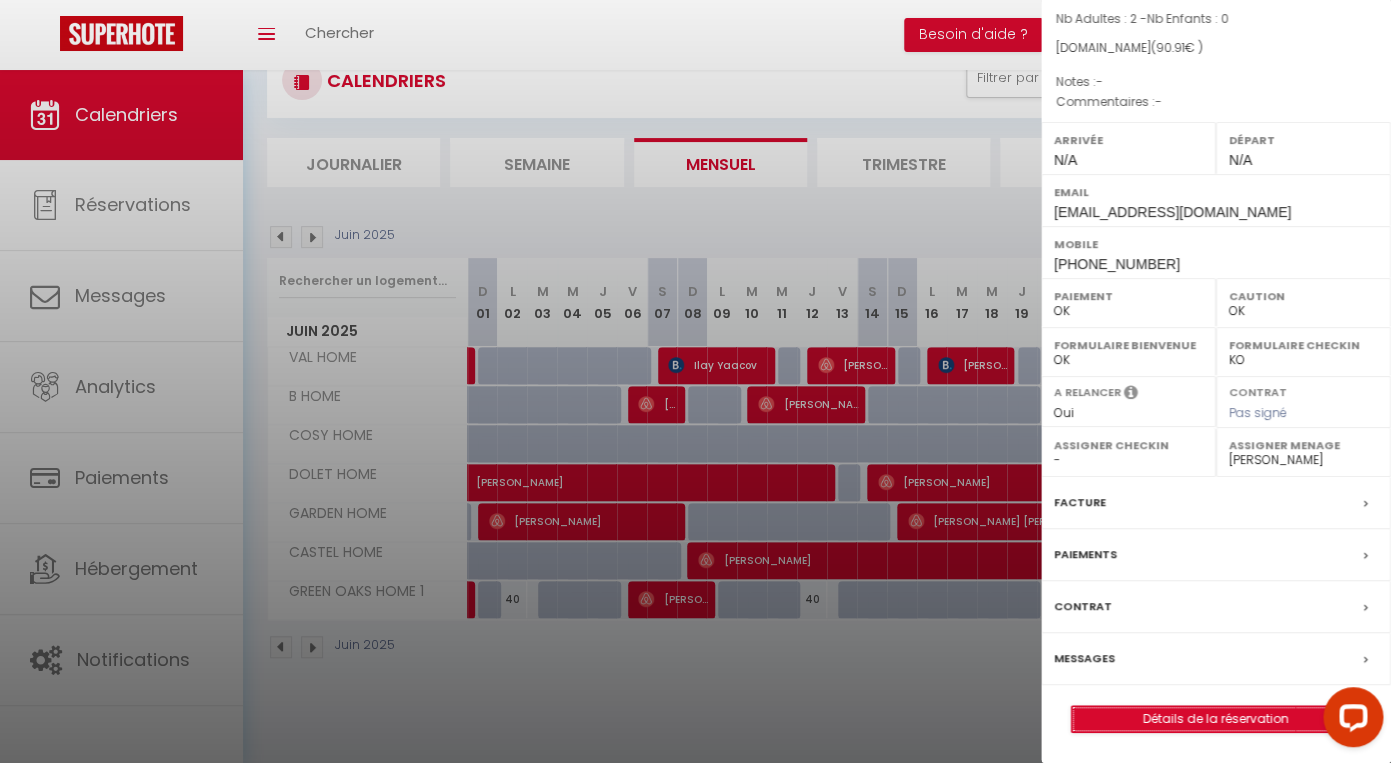 click on "Détails de la réservation" at bounding box center [1216, 719] 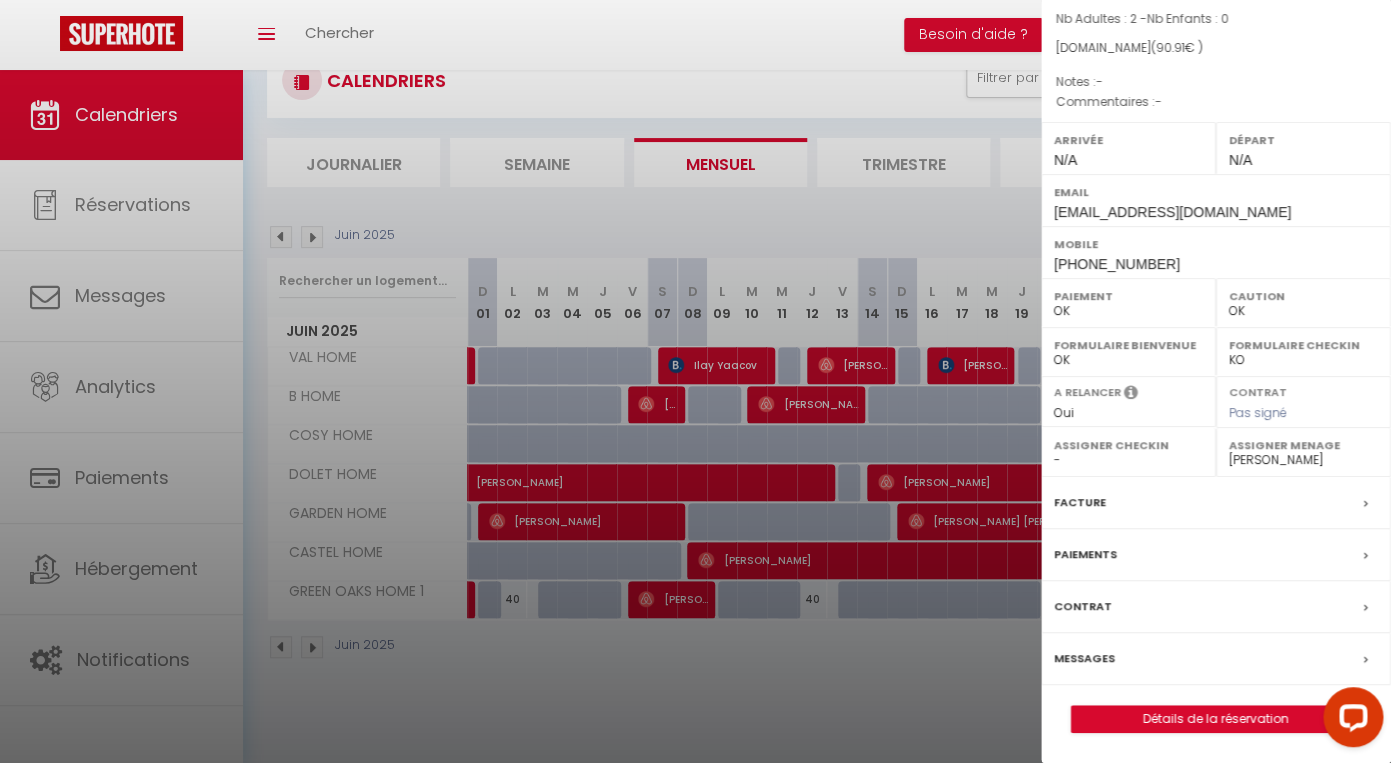 scroll, scrollTop: 0, scrollLeft: 0, axis: both 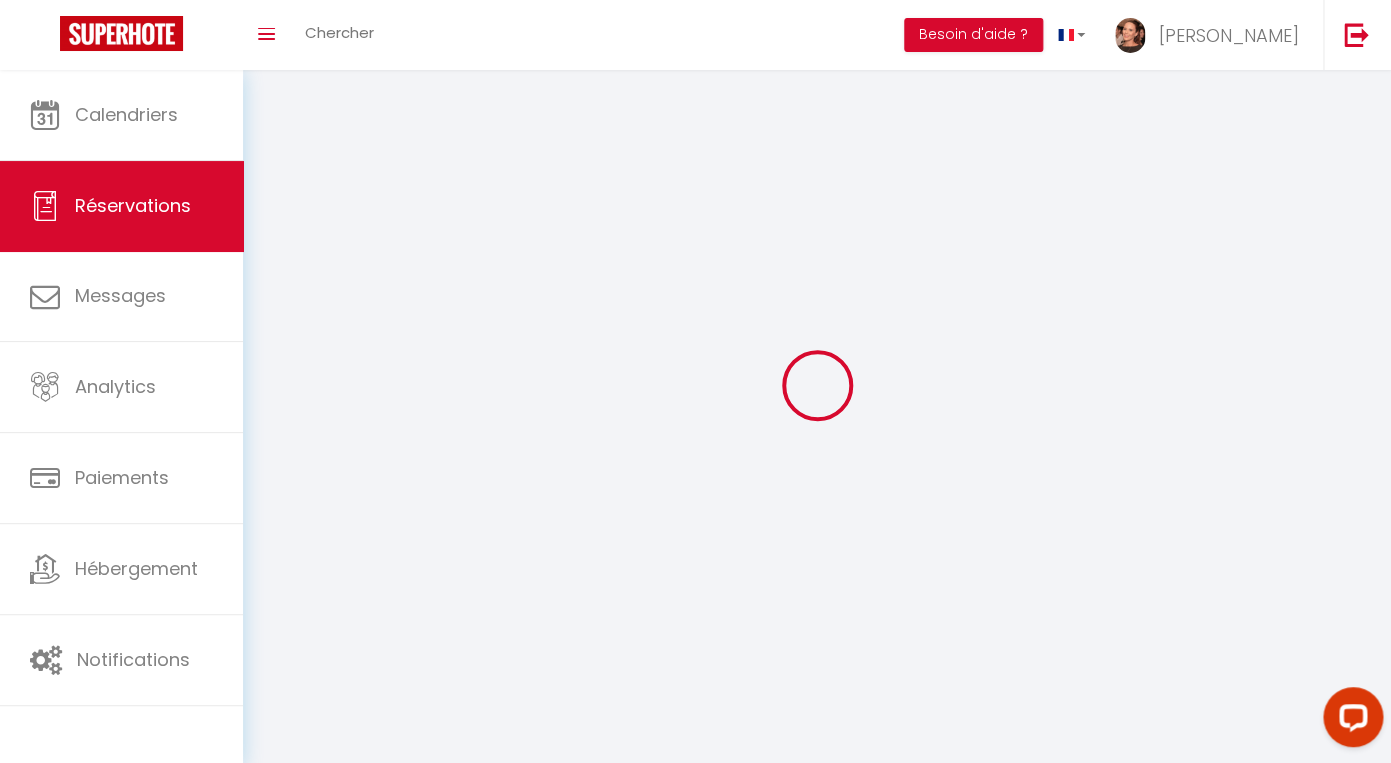 select 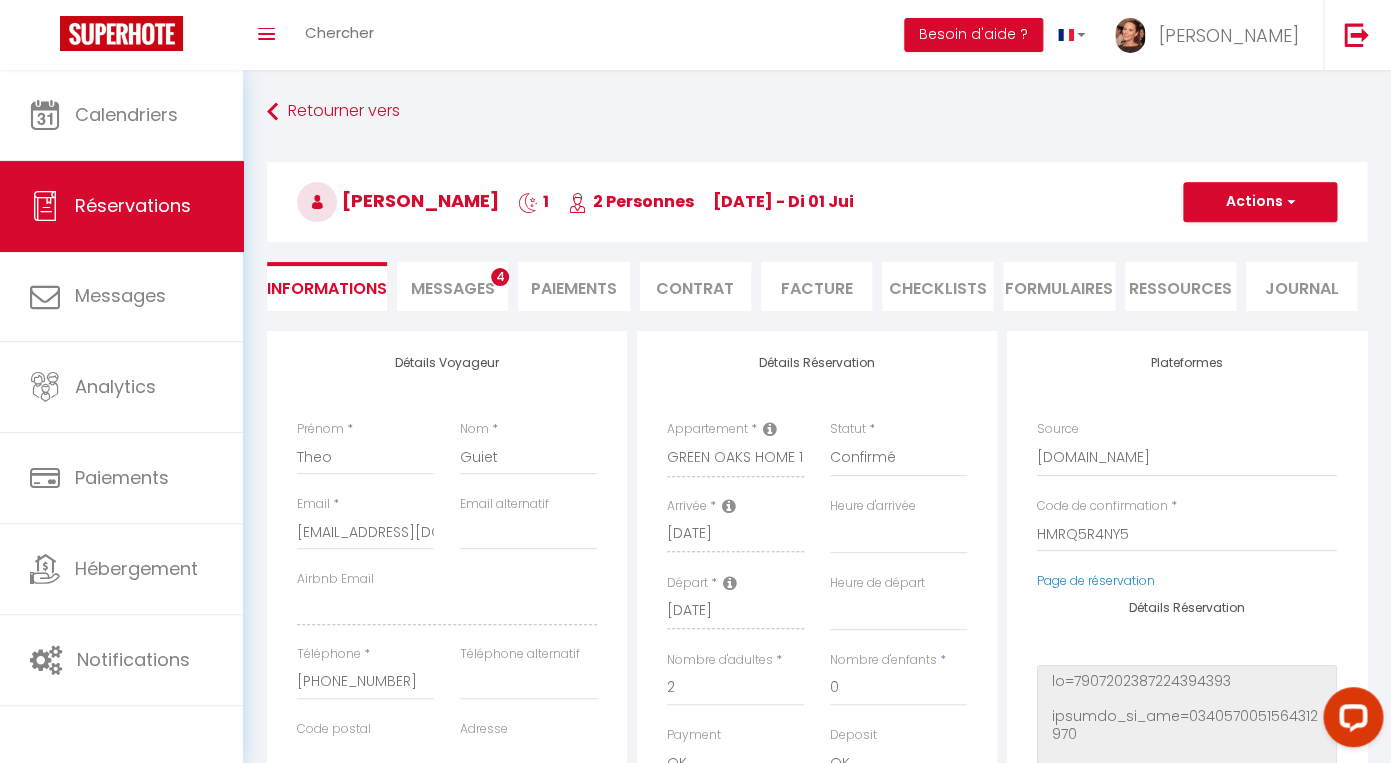 type on "35" 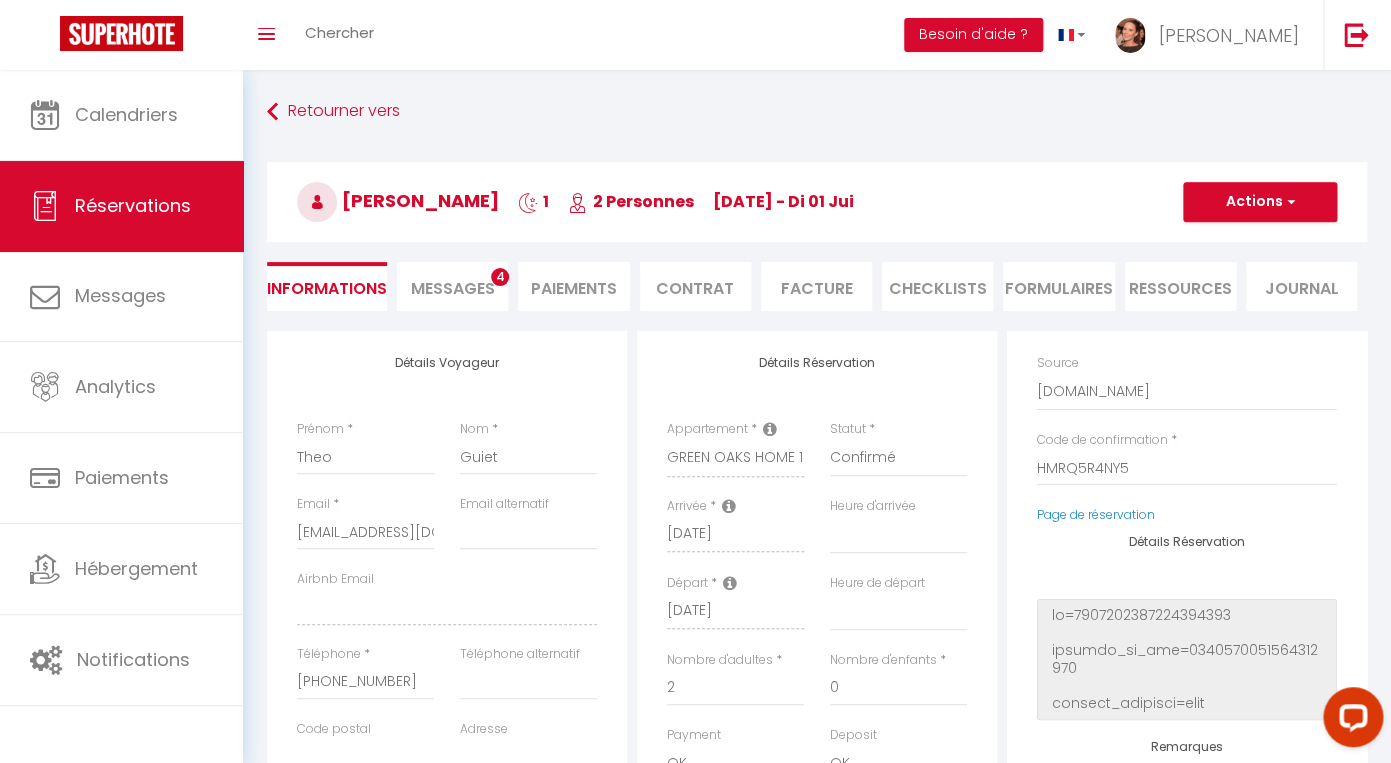scroll, scrollTop: 0, scrollLeft: 0, axis: both 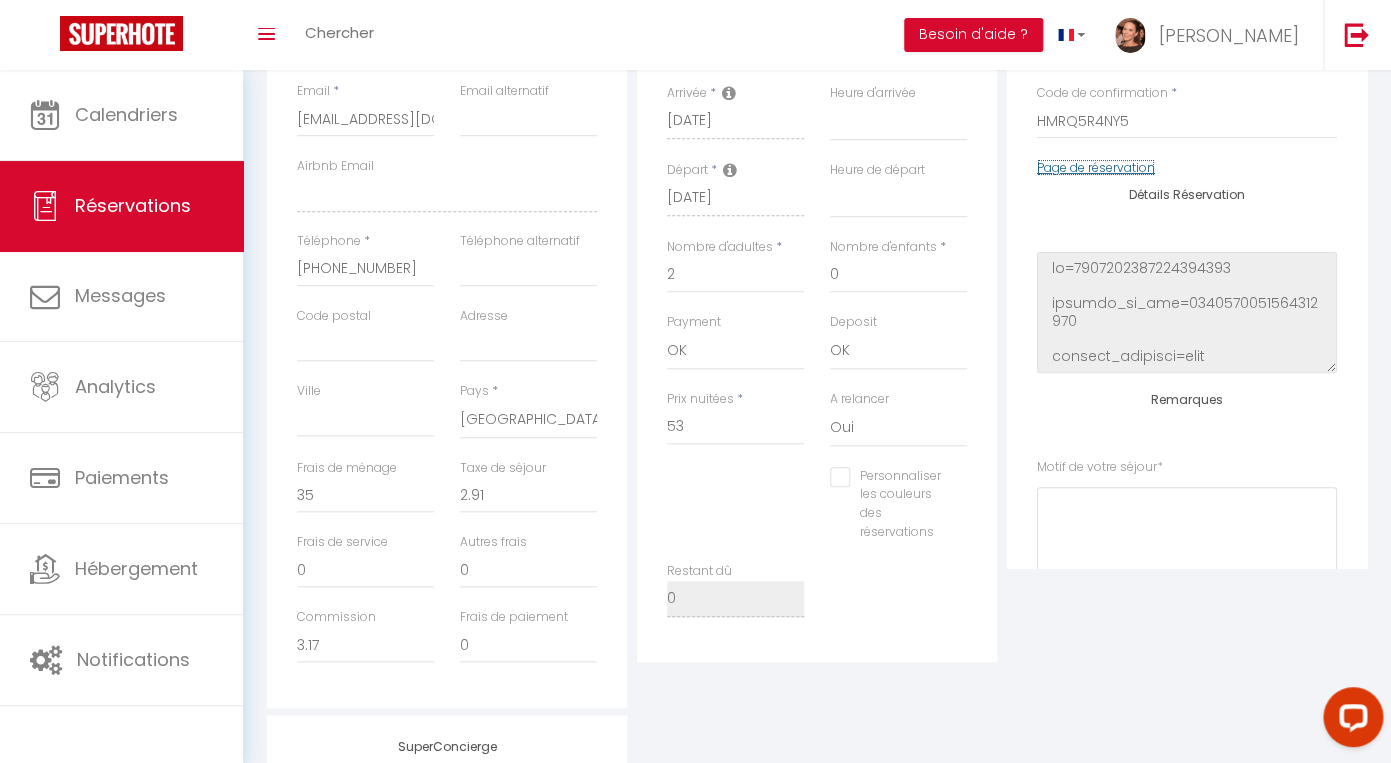 click on "Page de réservation" at bounding box center [1096, 167] 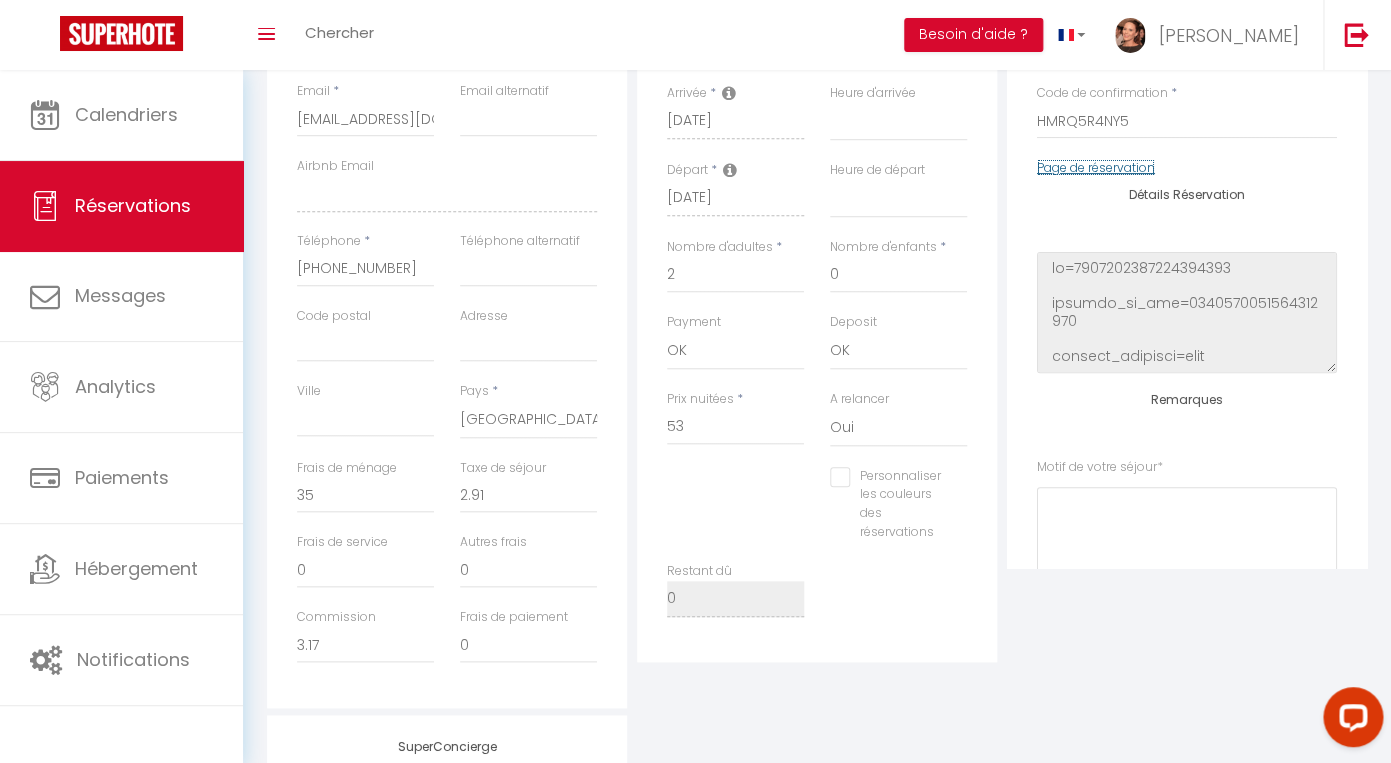scroll, scrollTop: 70, scrollLeft: 0, axis: vertical 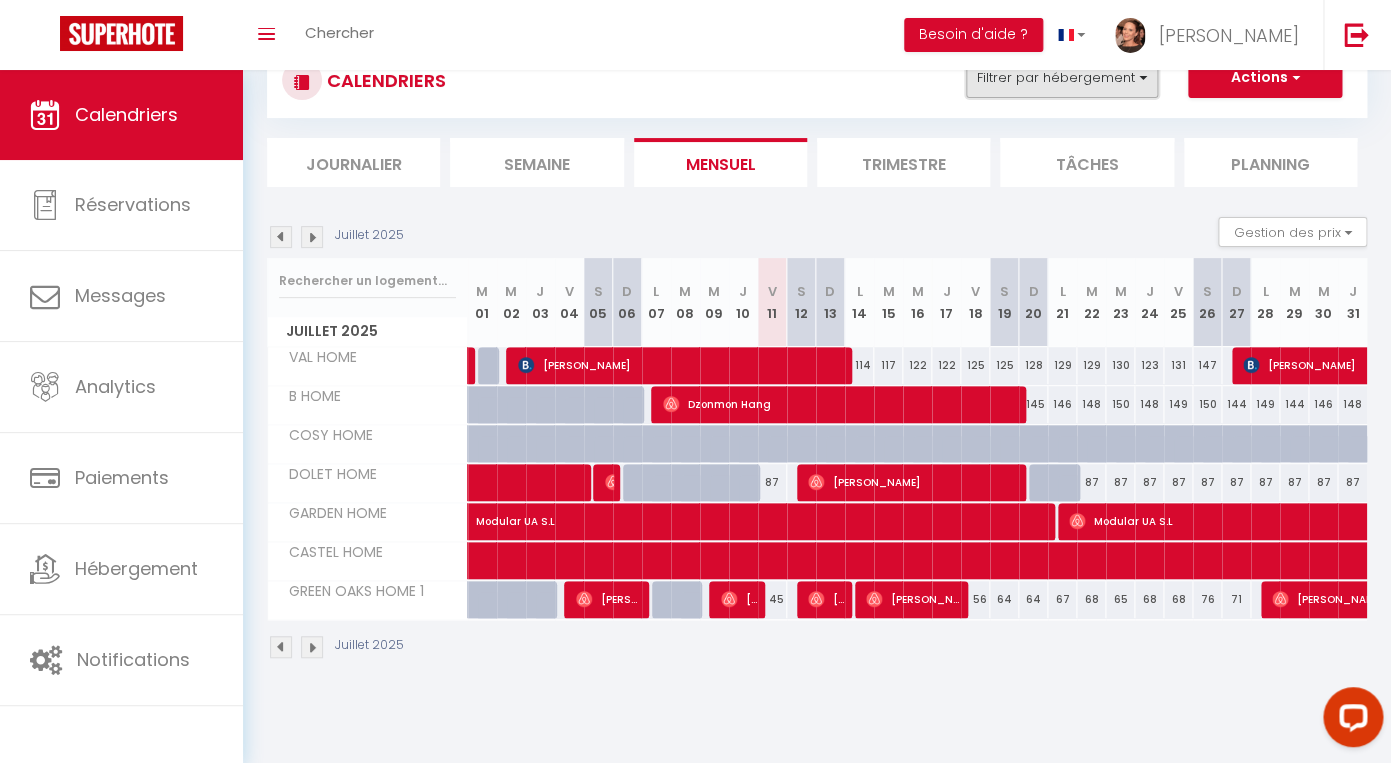 click on "Filtrer par hébergement" at bounding box center [1062, 78] 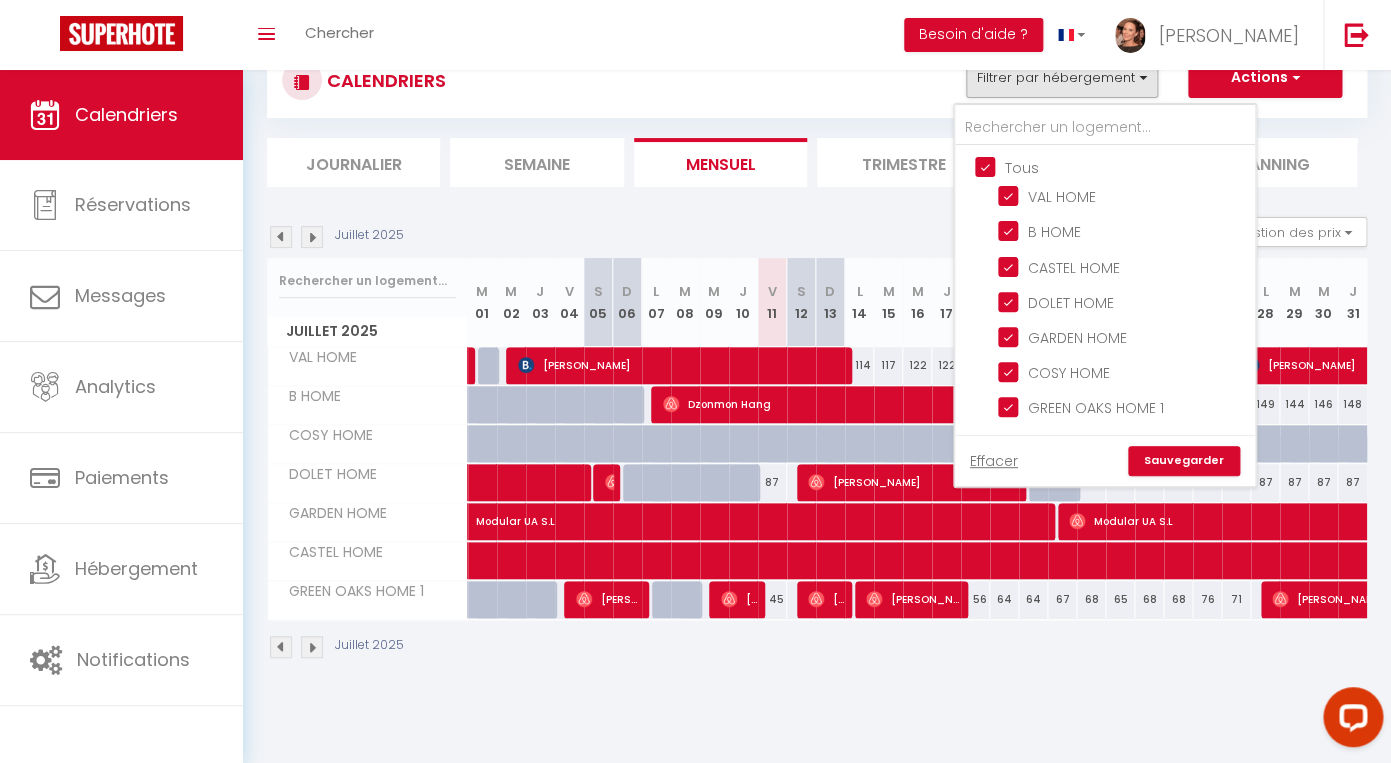 click on "Tous" at bounding box center (1125, 166) 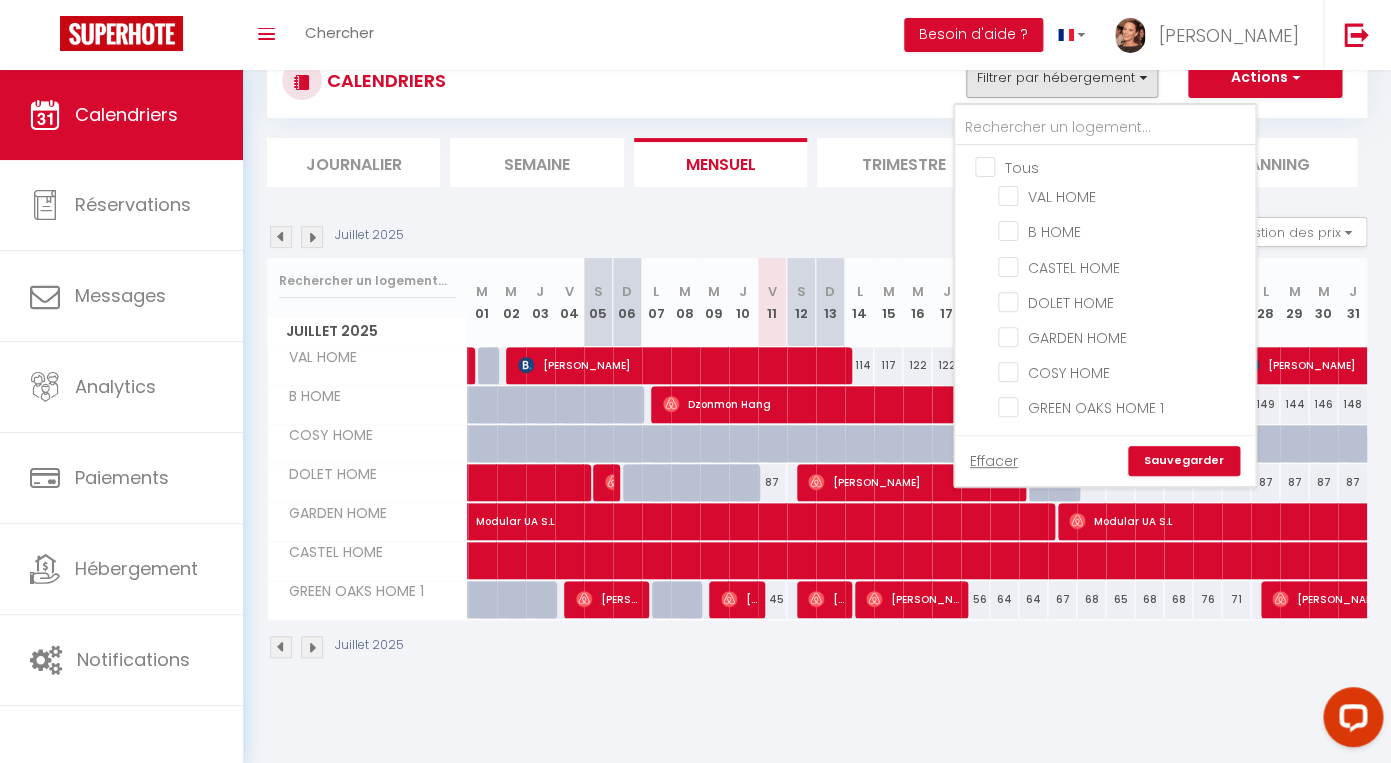 checkbox on "false" 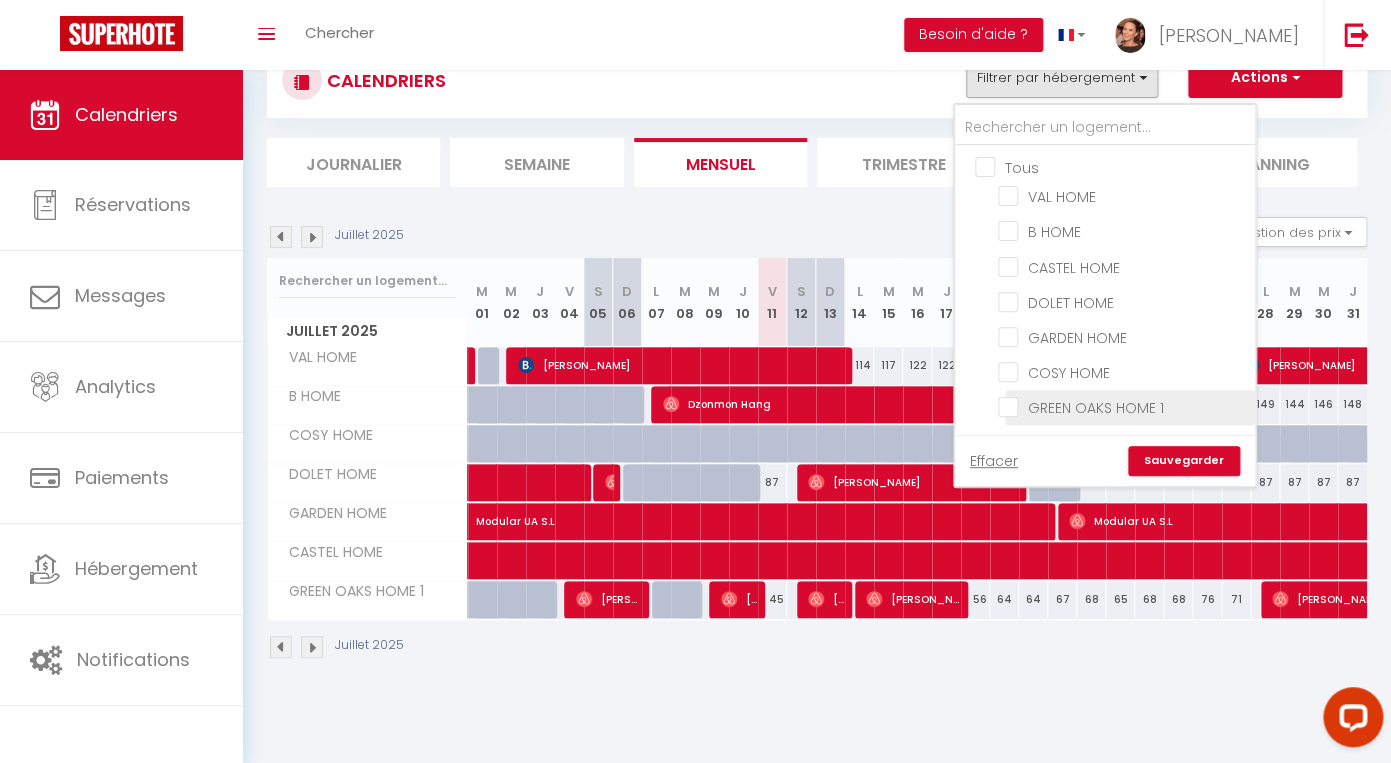 click on "GREEN OAKS HOME 1" at bounding box center [1123, 406] 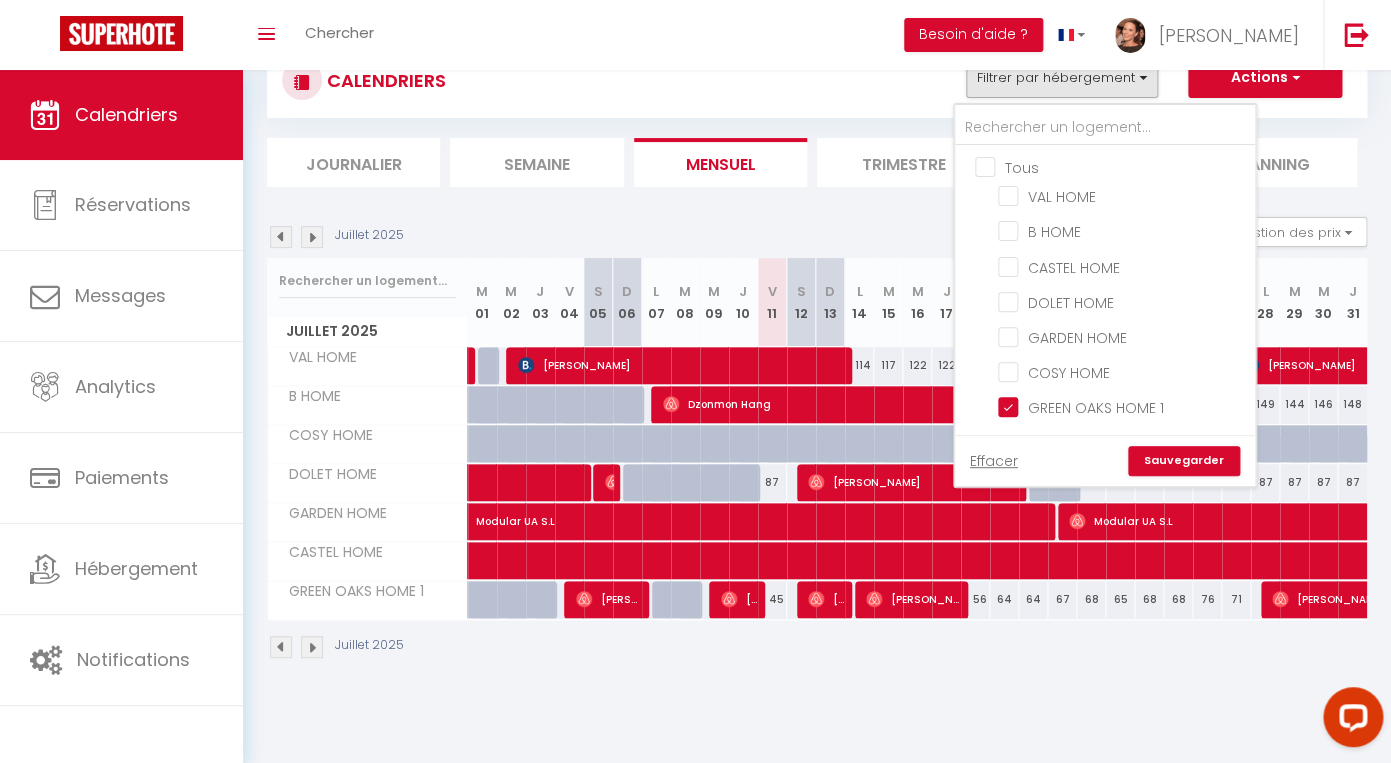 click on "Sauvegarder" at bounding box center [1184, 461] 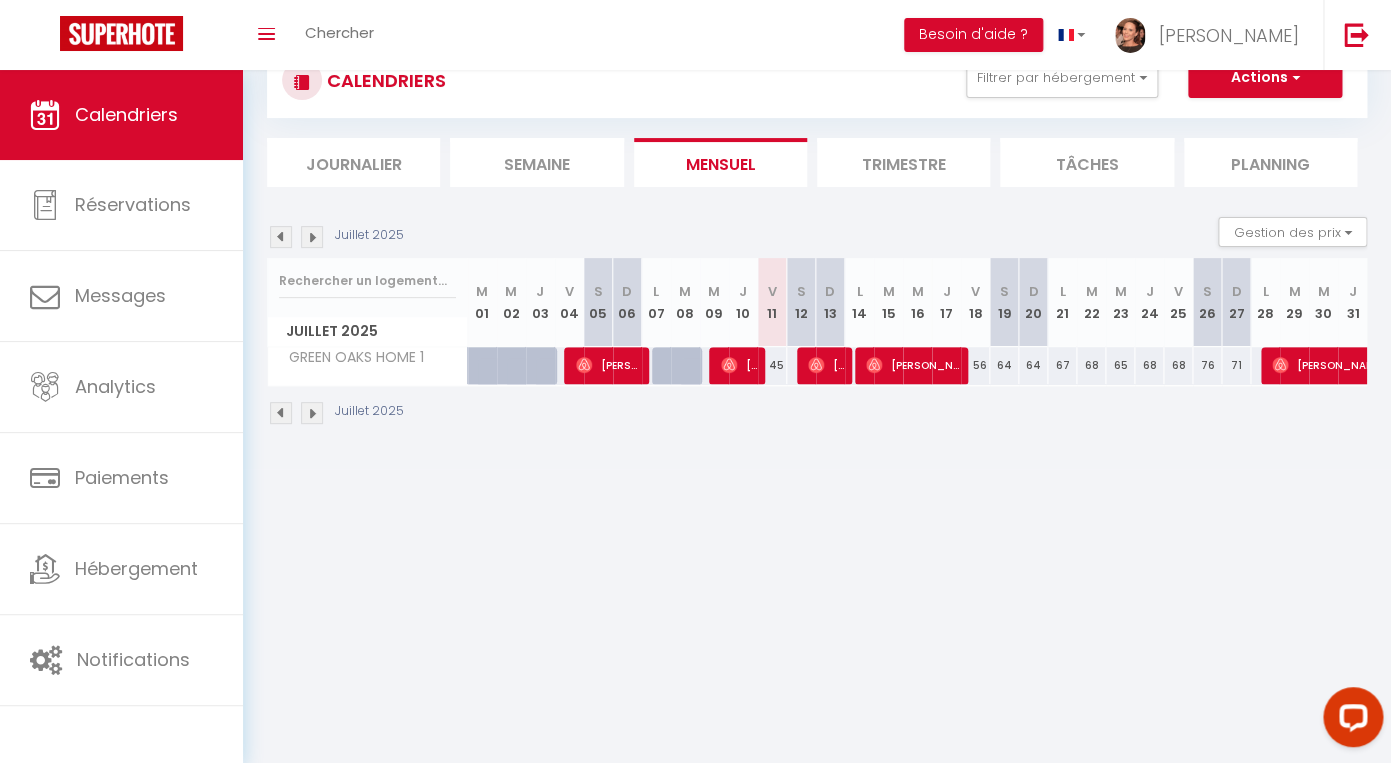click at bounding box center [281, 237] 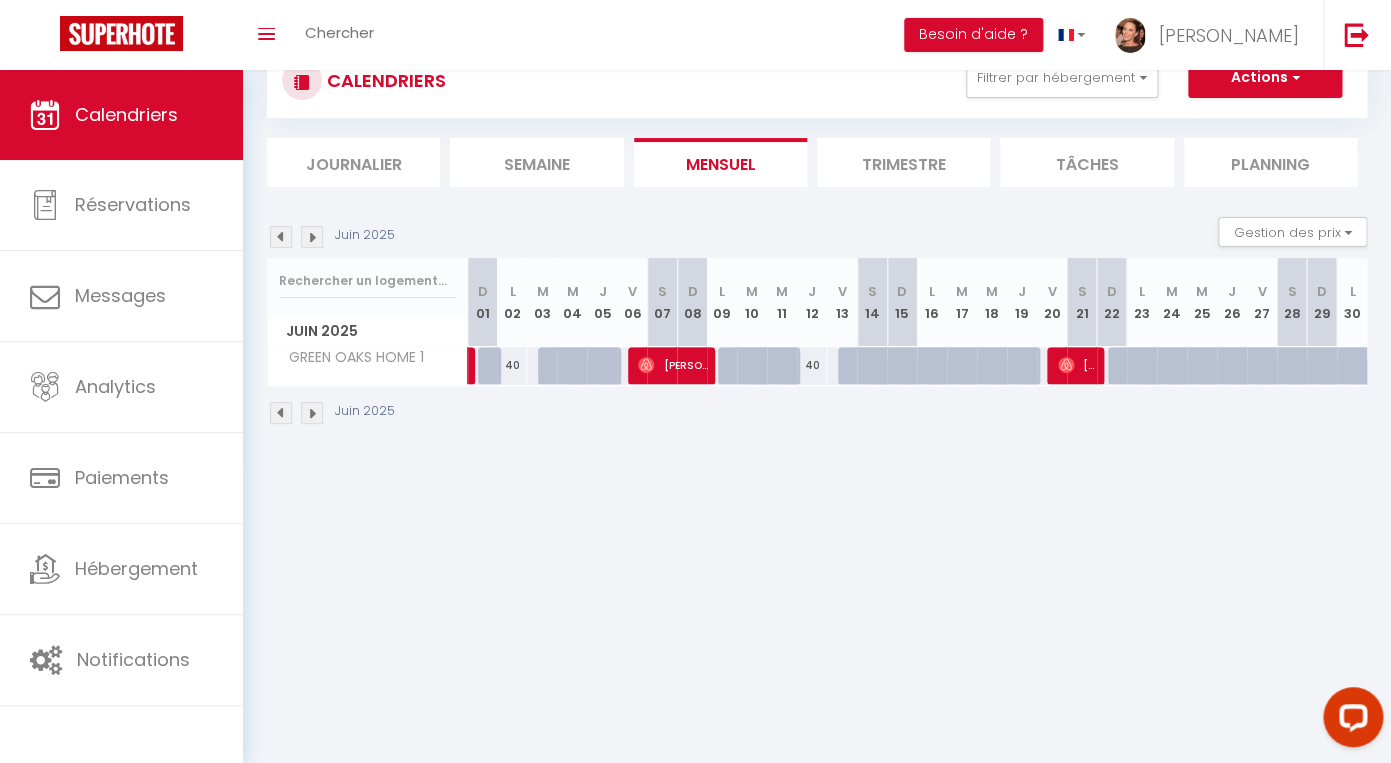 click on "[PERSON_NAME]" at bounding box center [673, 365] 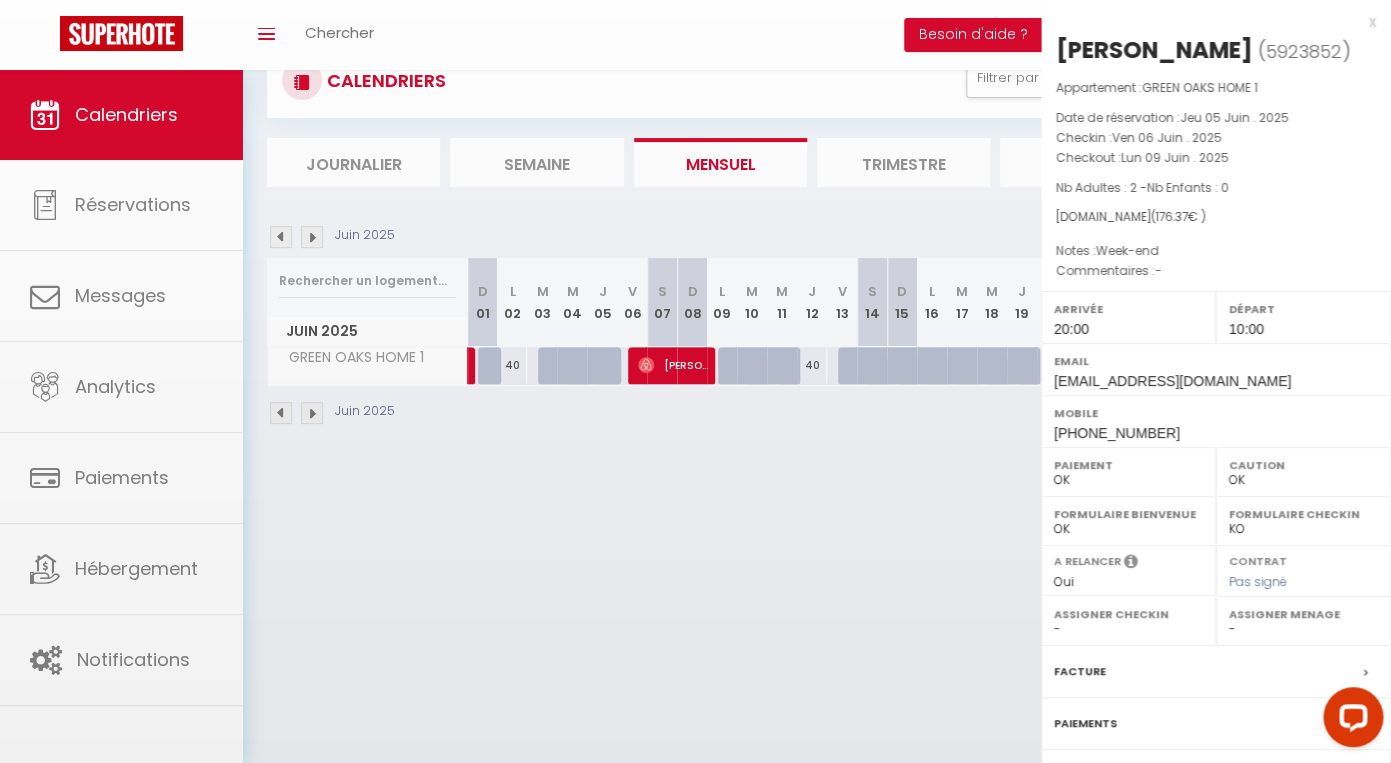 scroll, scrollTop: 169, scrollLeft: 0, axis: vertical 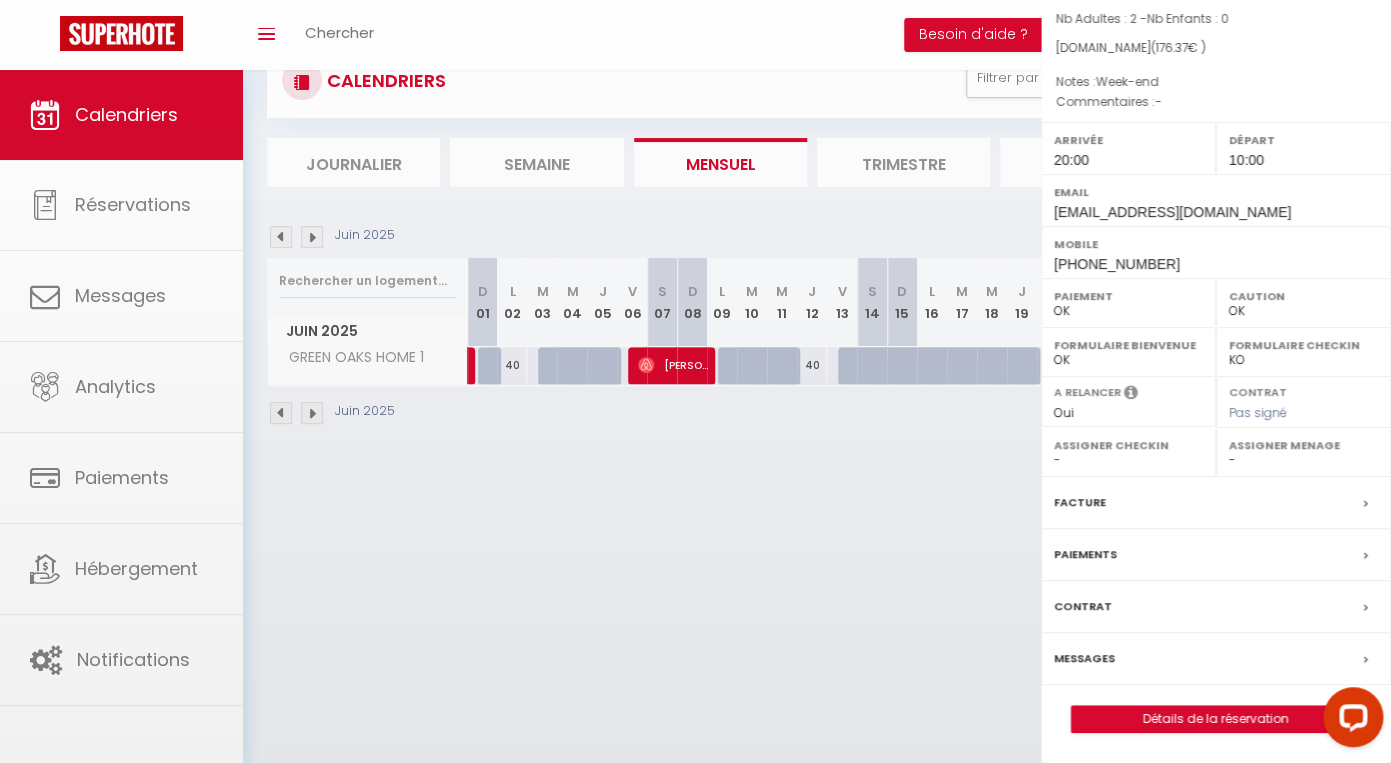 select on "44855" 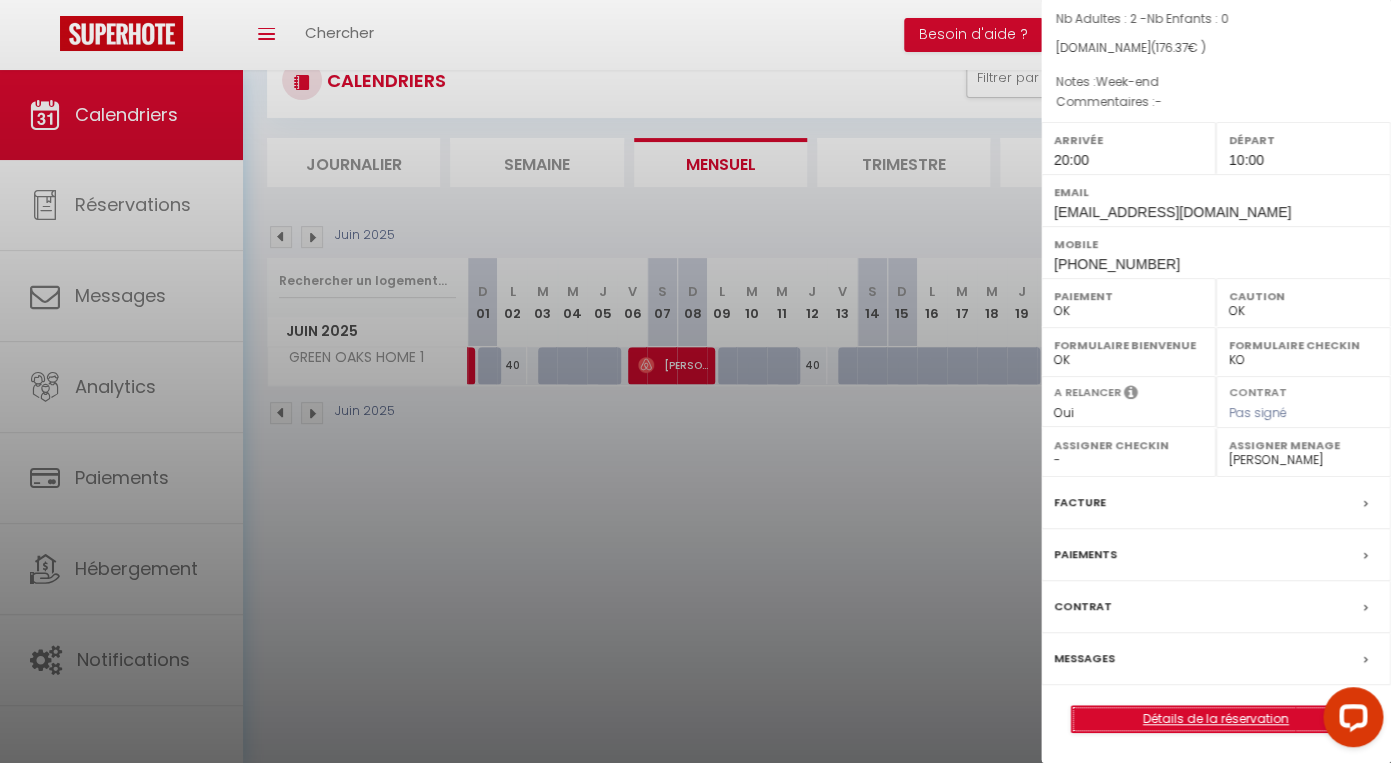 click on "Détails de la réservation" at bounding box center [1216, 719] 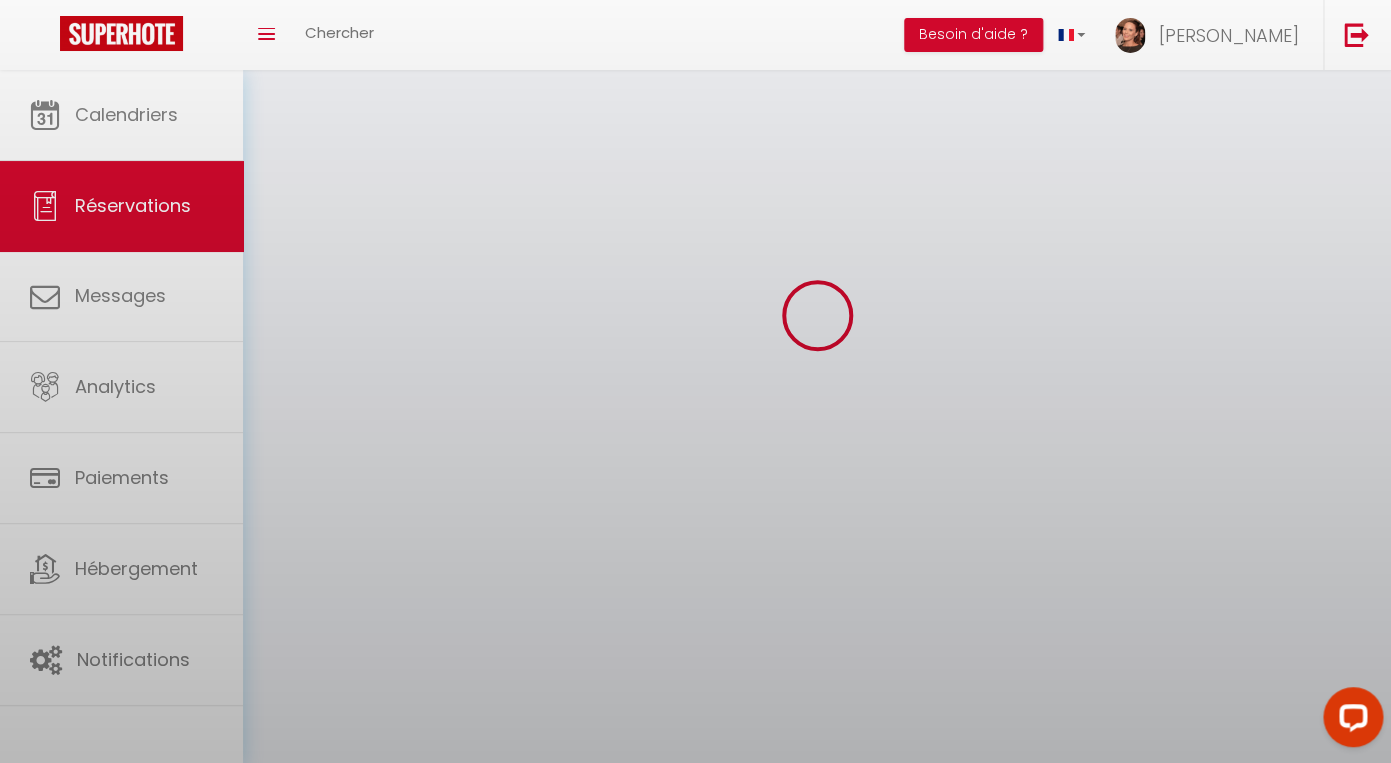 scroll, scrollTop: 0, scrollLeft: 0, axis: both 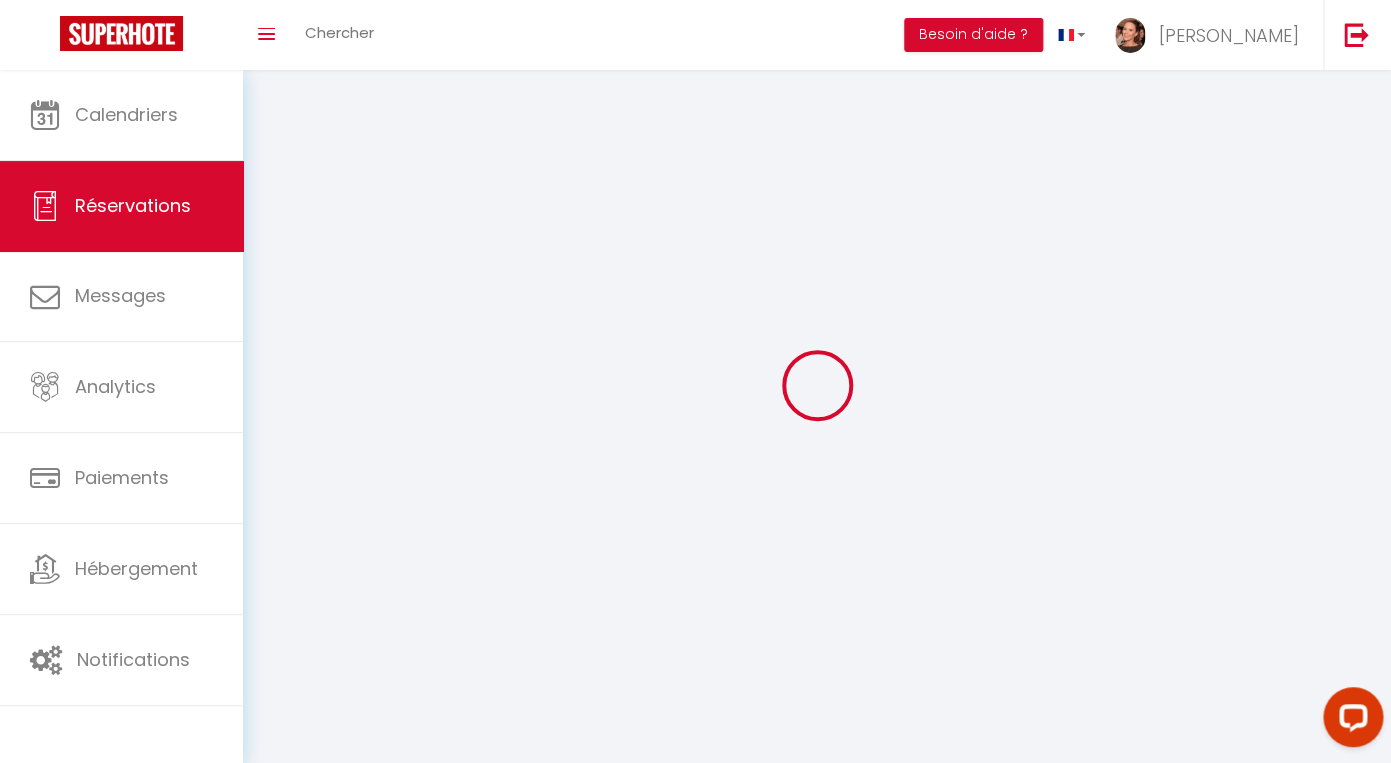 select 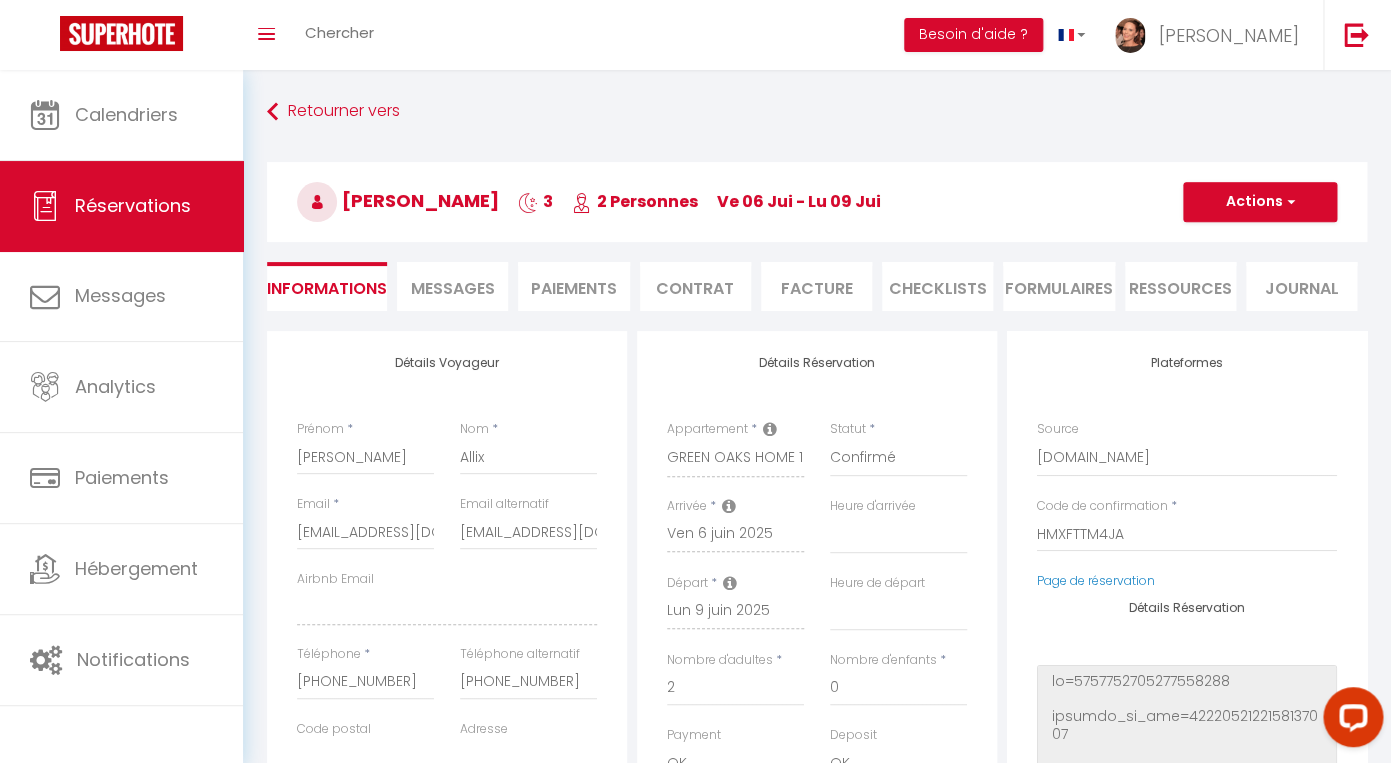 type on "35" 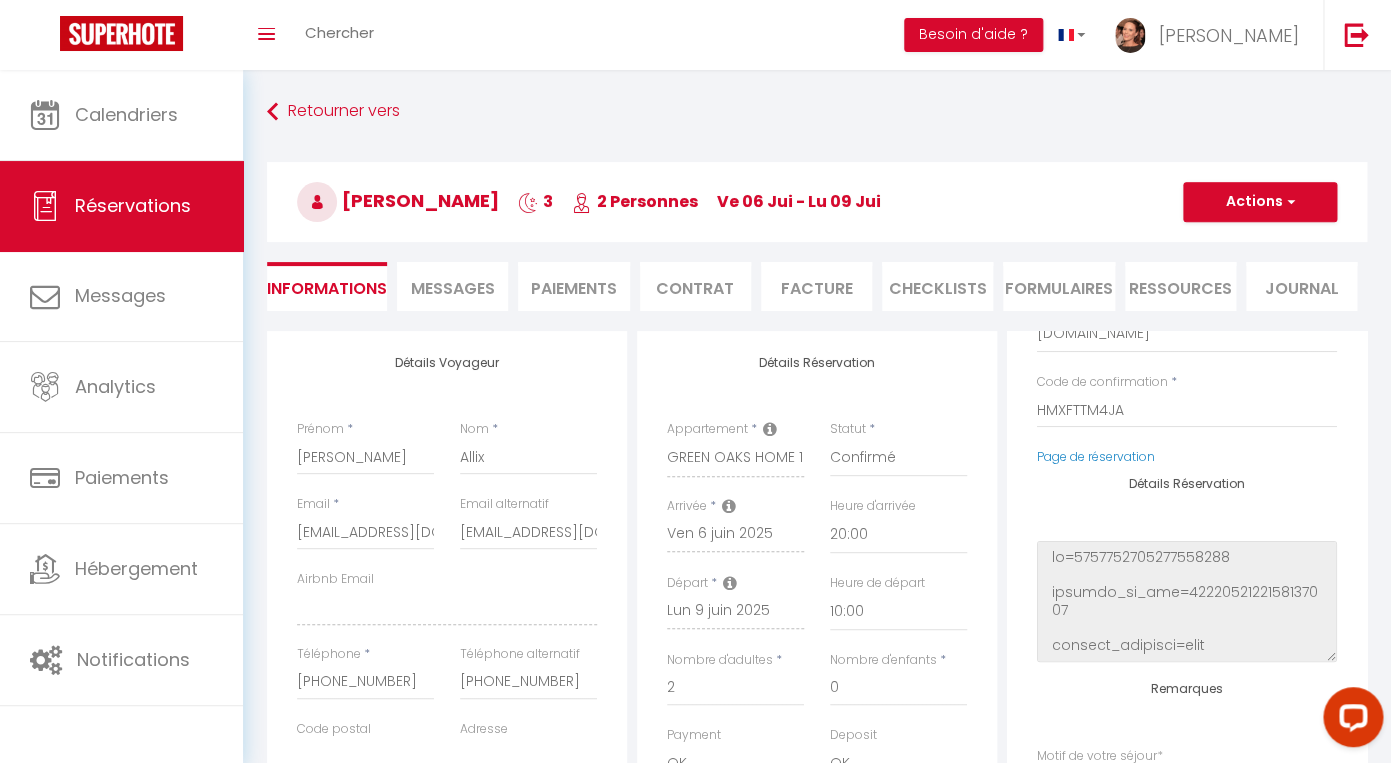 scroll, scrollTop: 136, scrollLeft: 0, axis: vertical 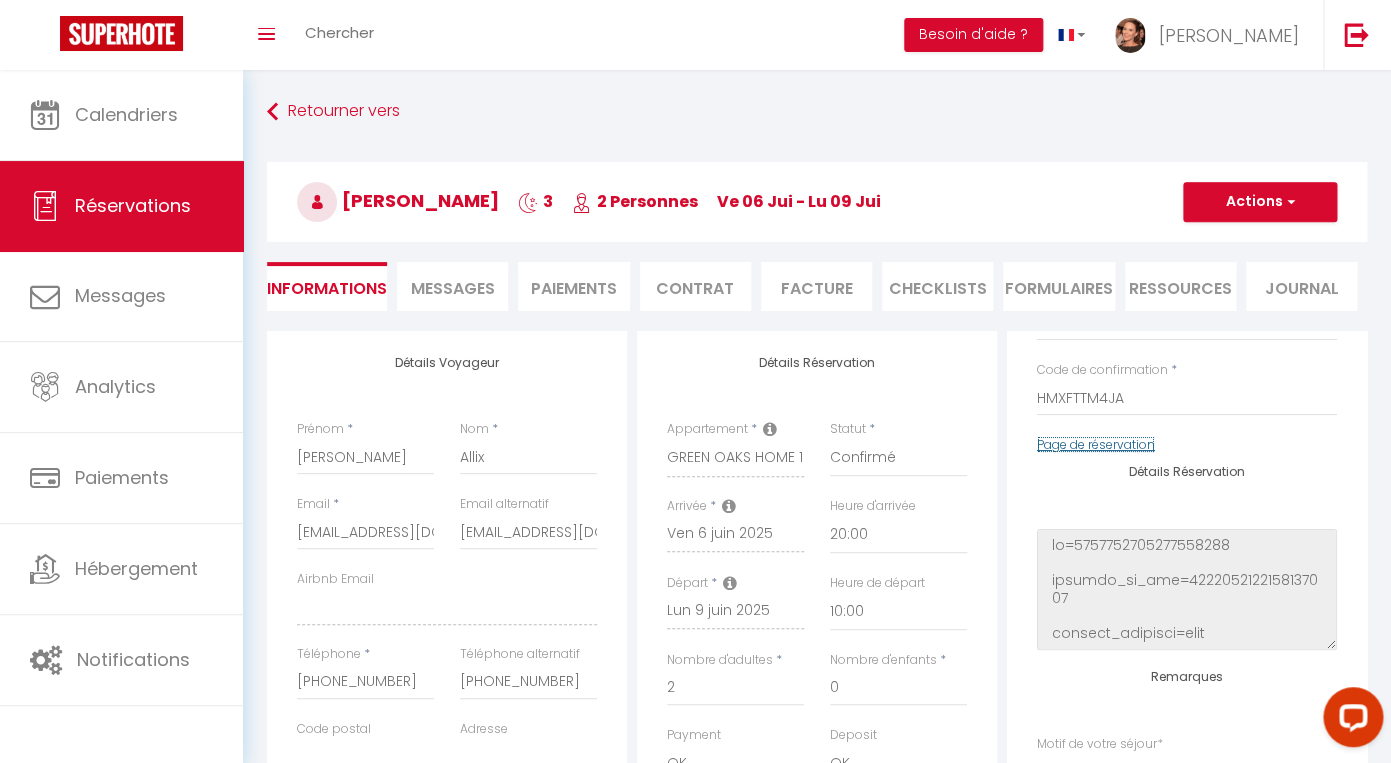 click on "Page de réservation" at bounding box center [1096, 444] 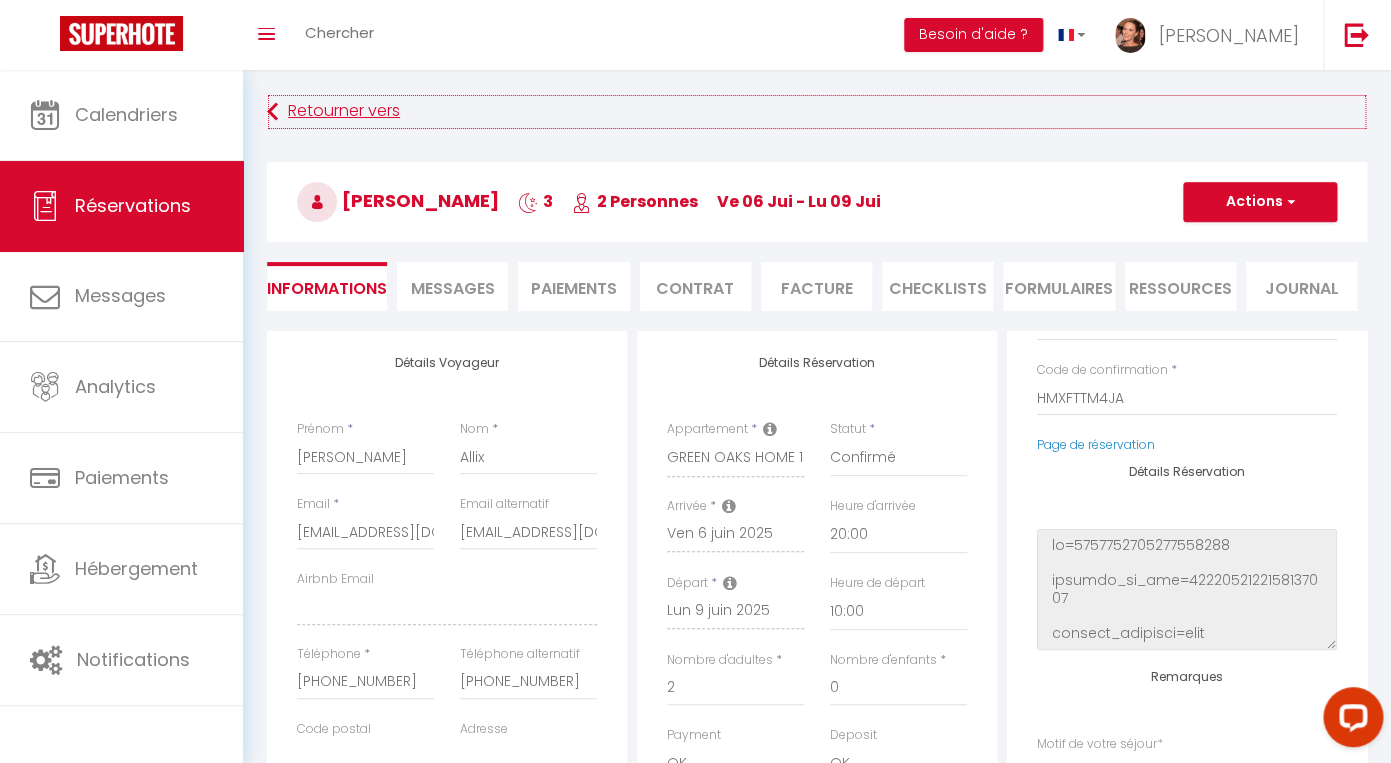 click at bounding box center (272, 112) 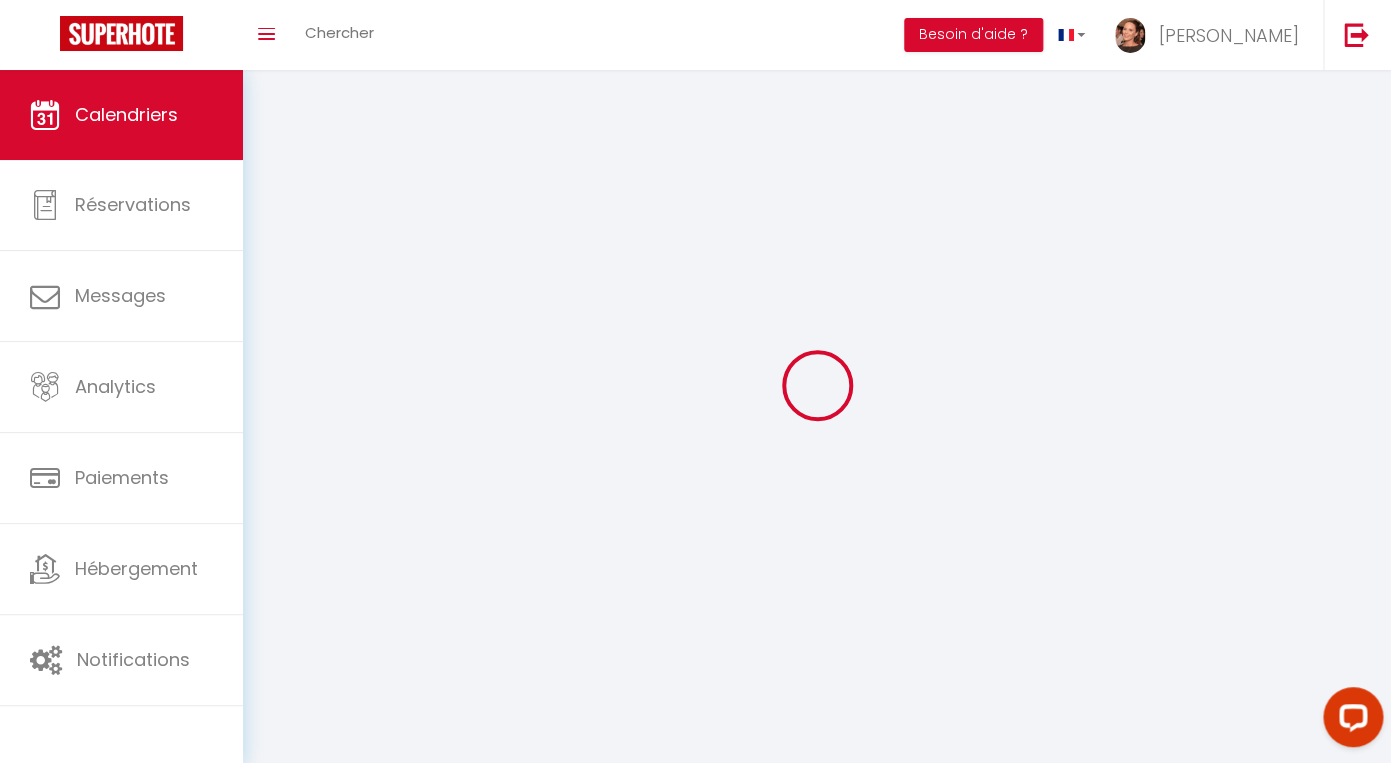 scroll, scrollTop: 70, scrollLeft: 0, axis: vertical 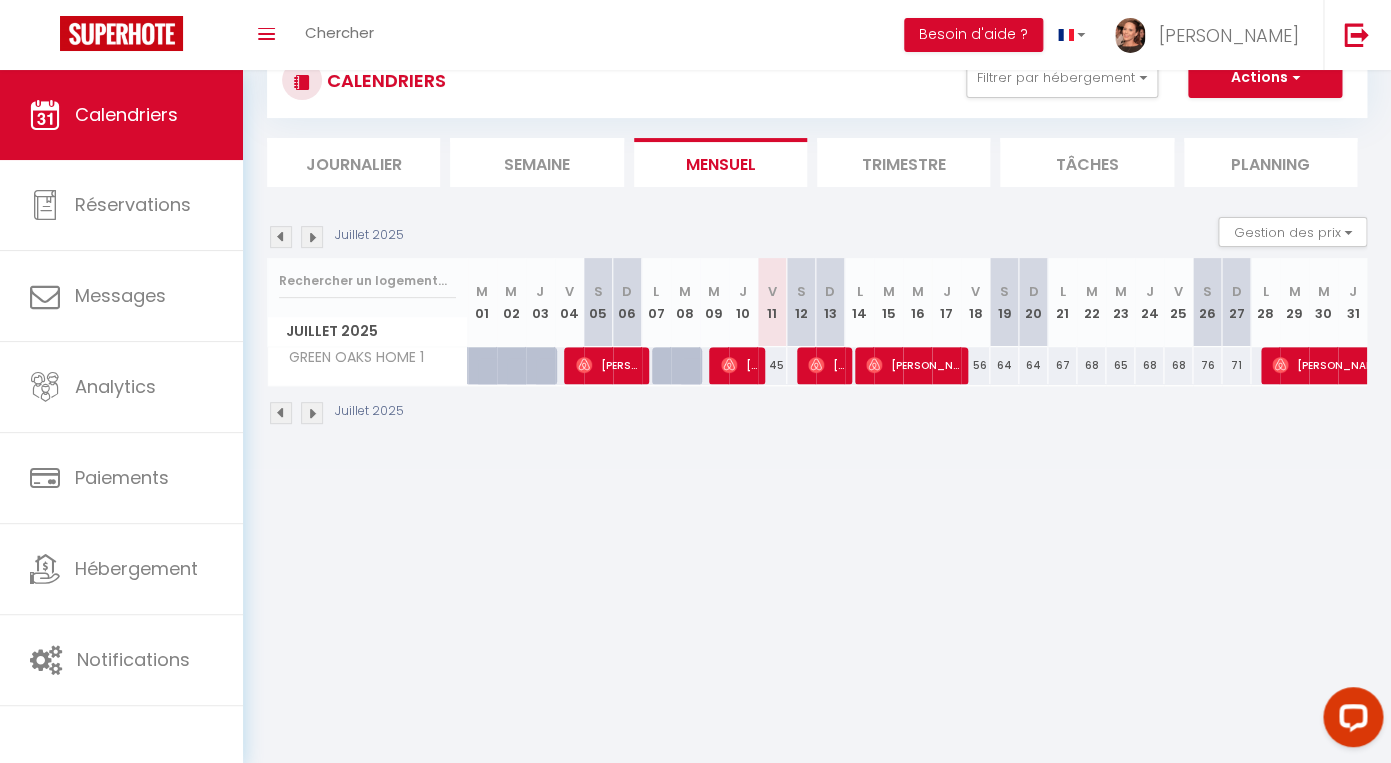 click at bounding box center (281, 237) 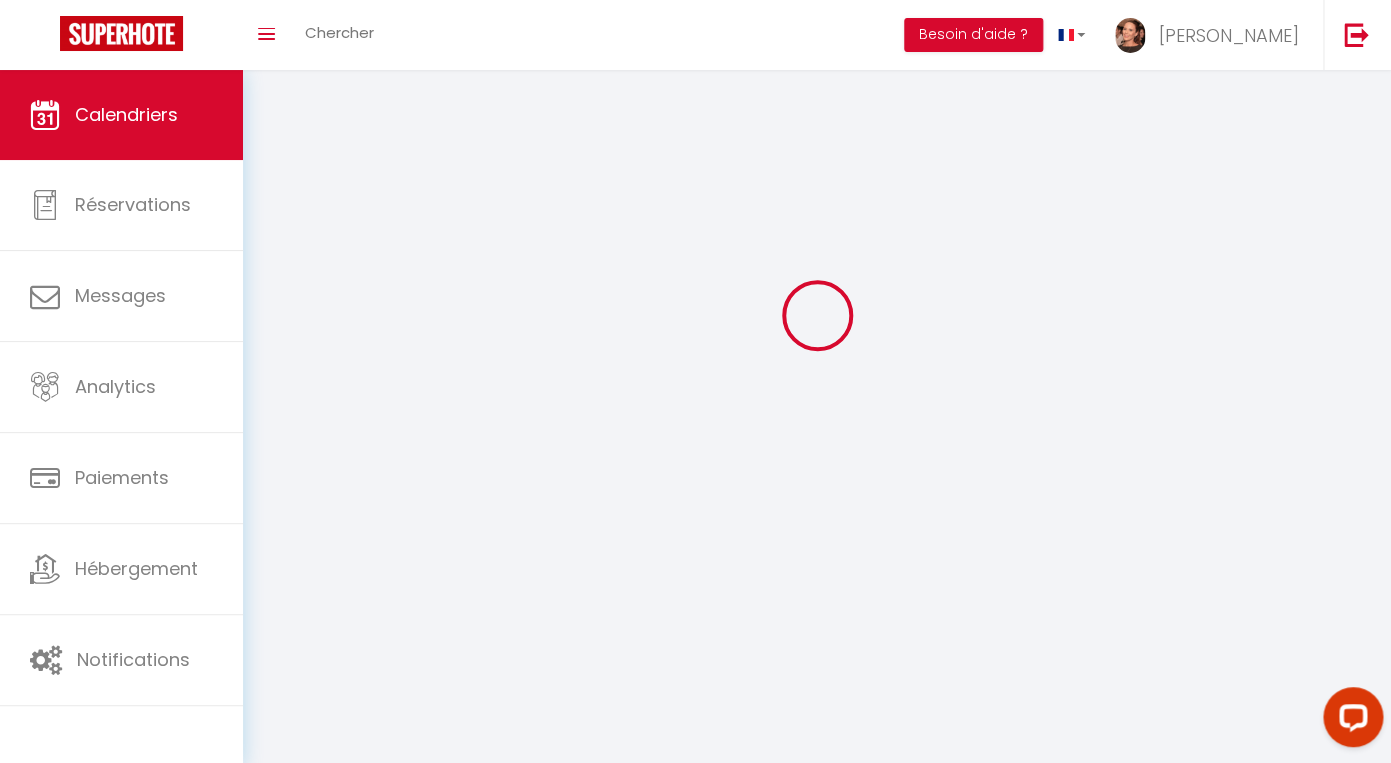 select 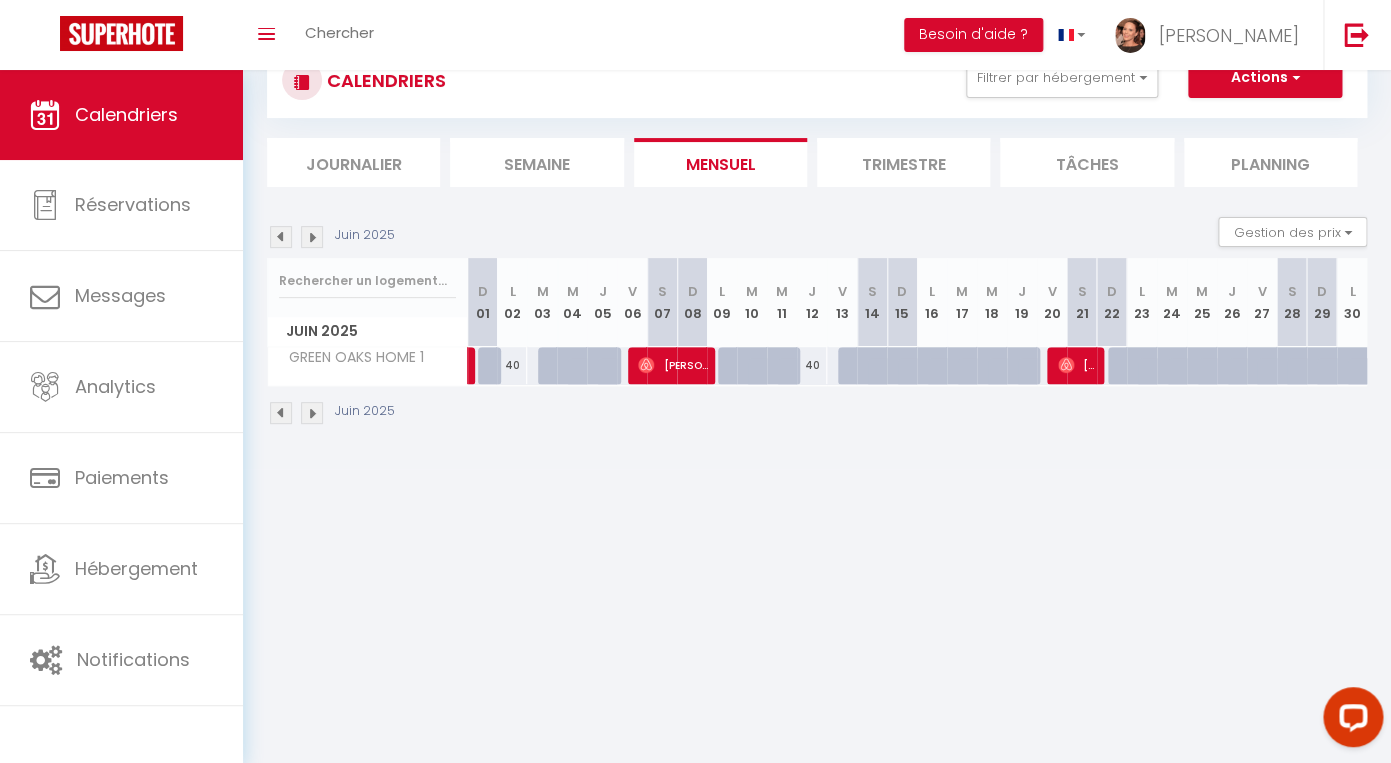 click on "[PERSON_NAME]" at bounding box center (1078, 365) 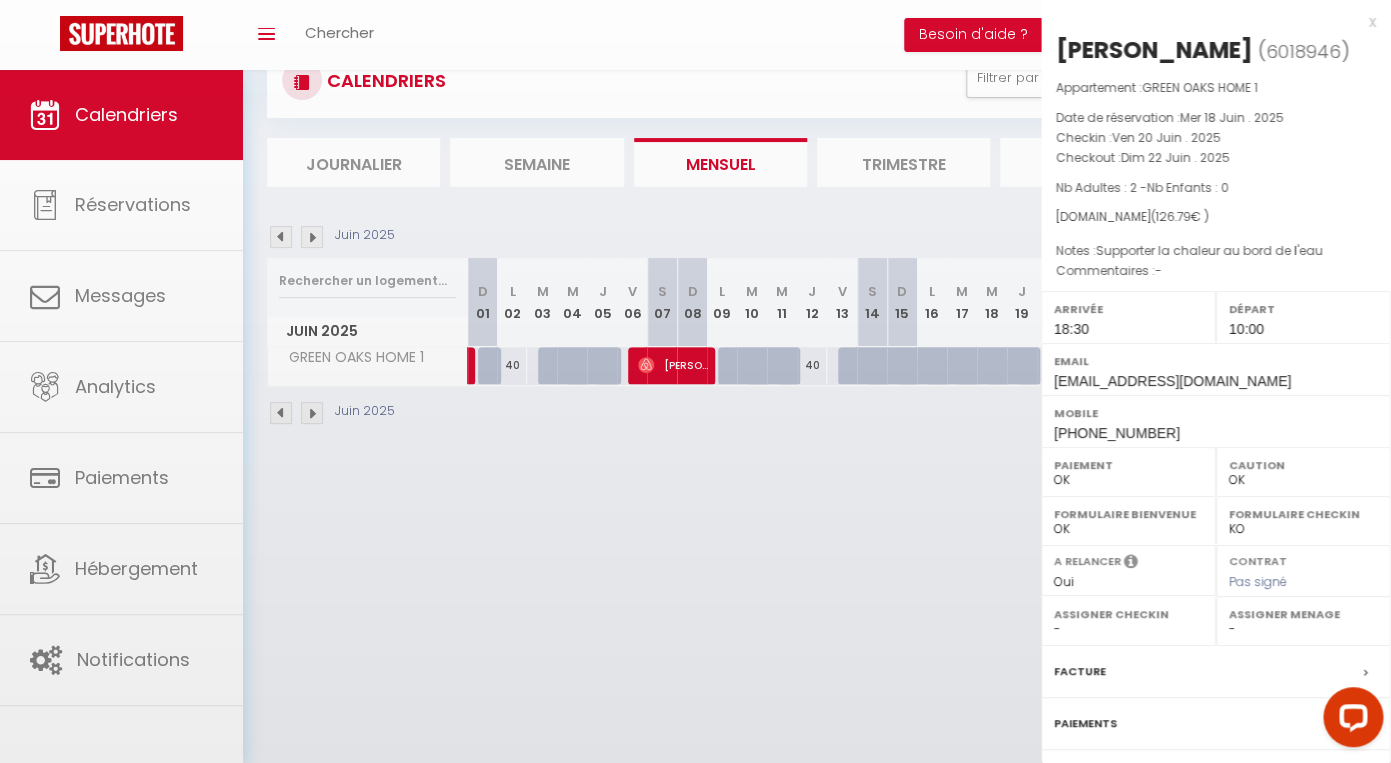 scroll, scrollTop: 169, scrollLeft: 0, axis: vertical 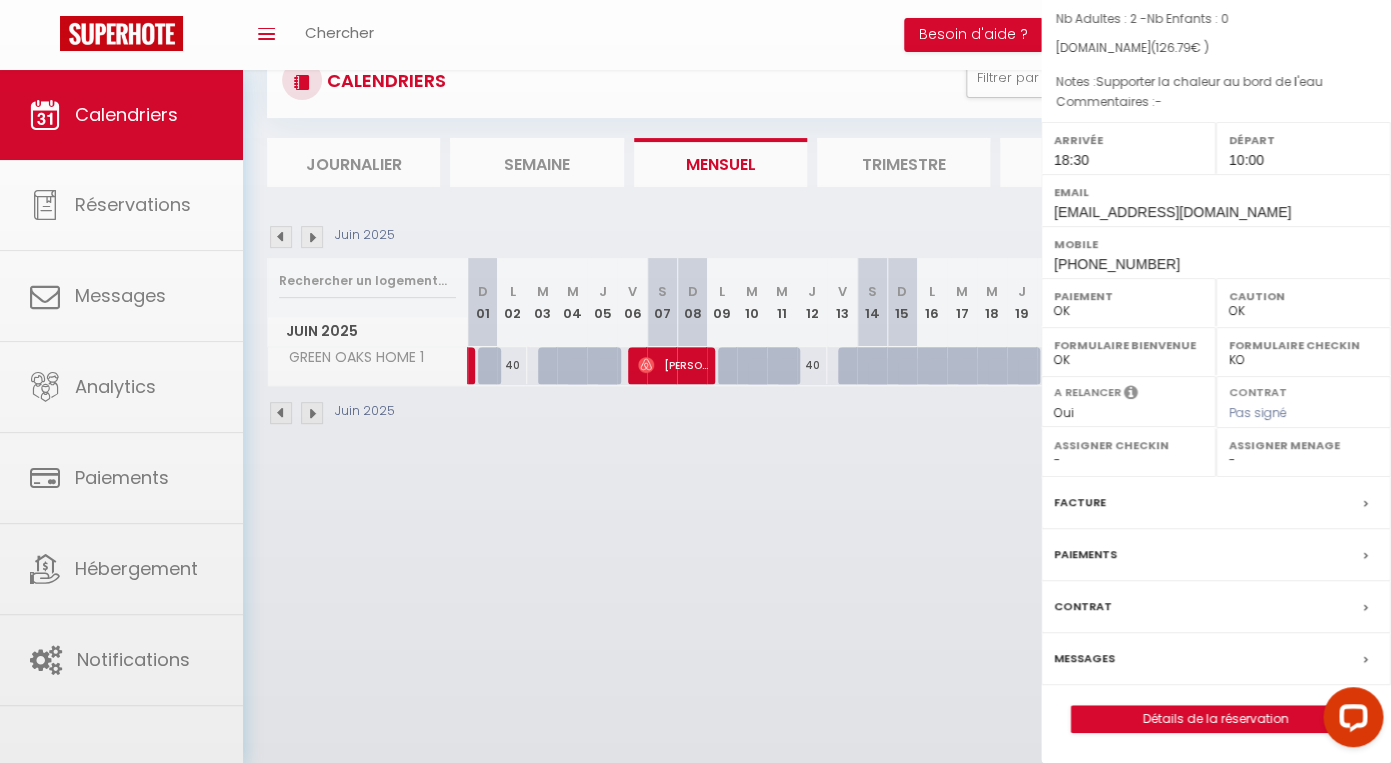select on "44855" 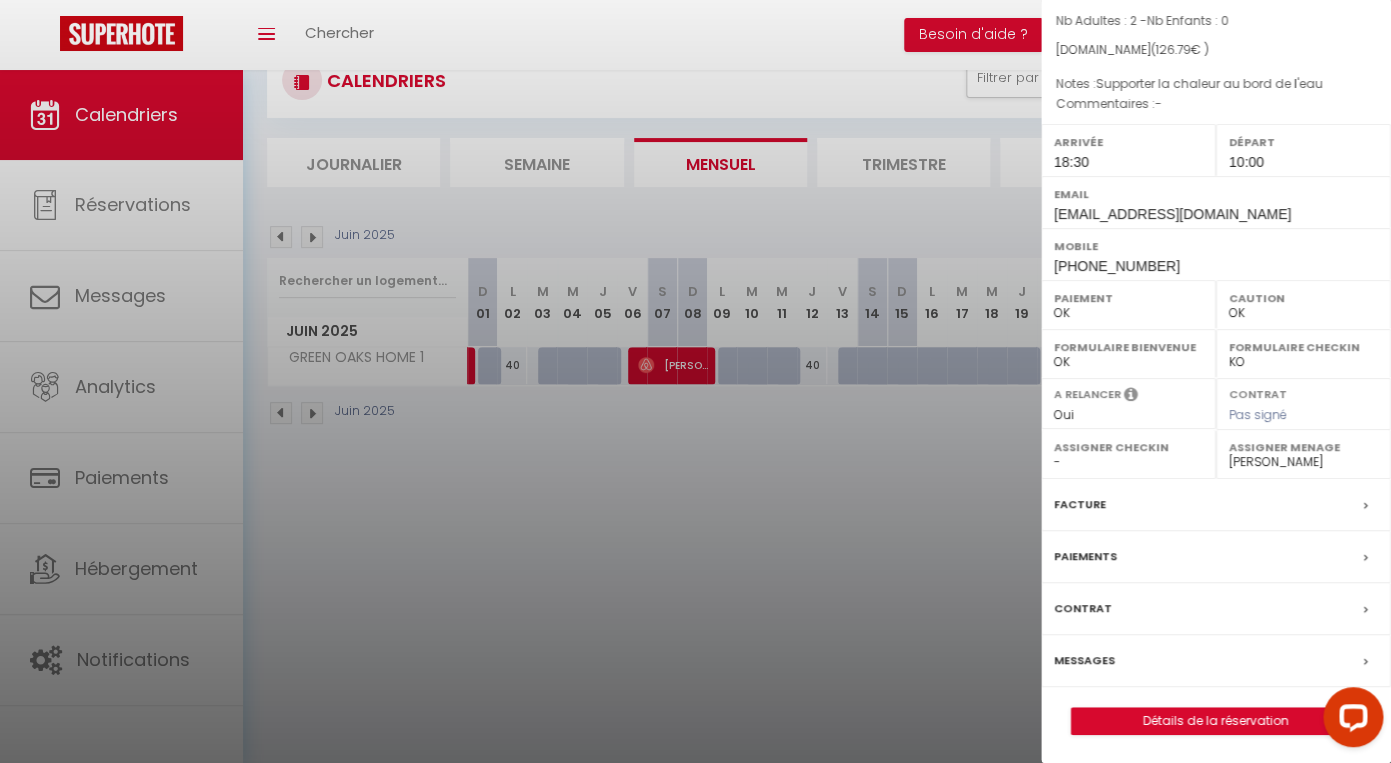 scroll, scrollTop: 169, scrollLeft: 0, axis: vertical 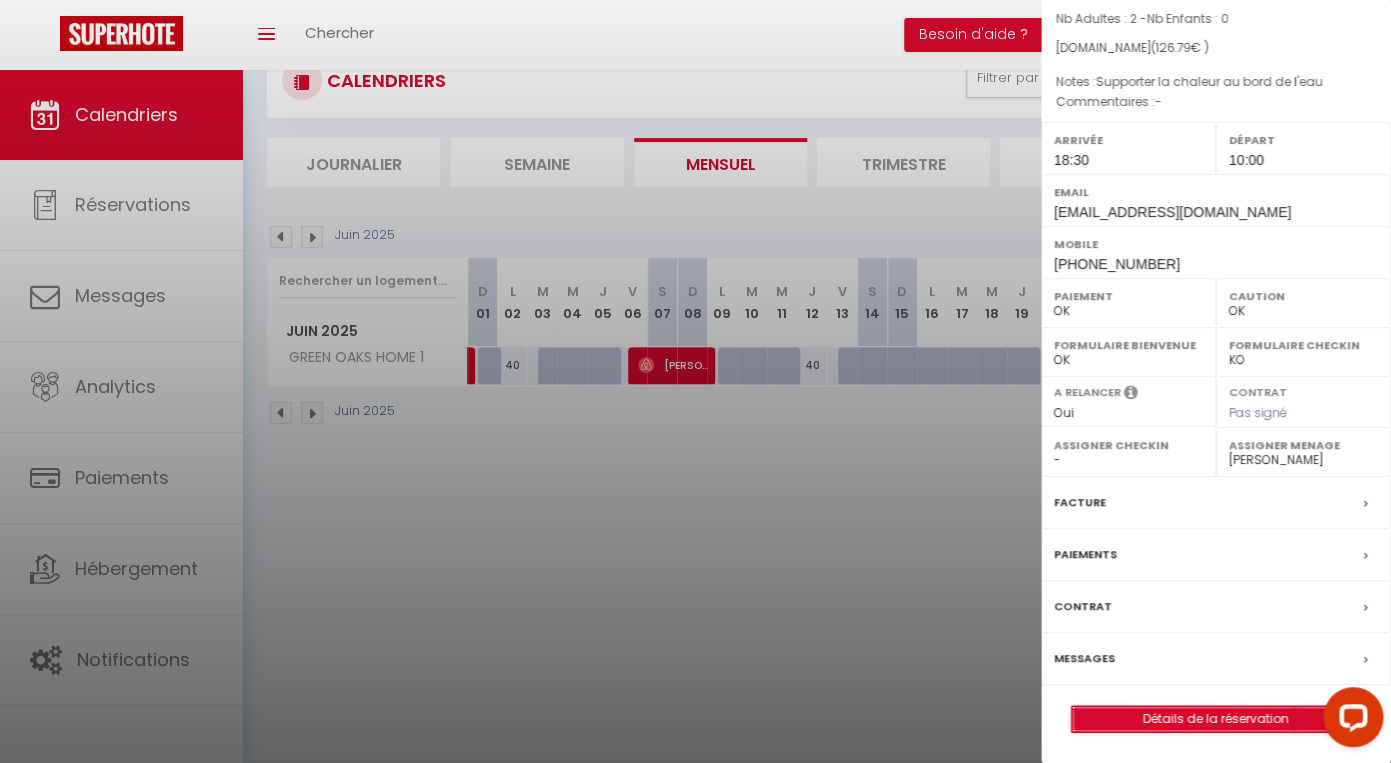click on "Détails de la réservation" at bounding box center [1216, 719] 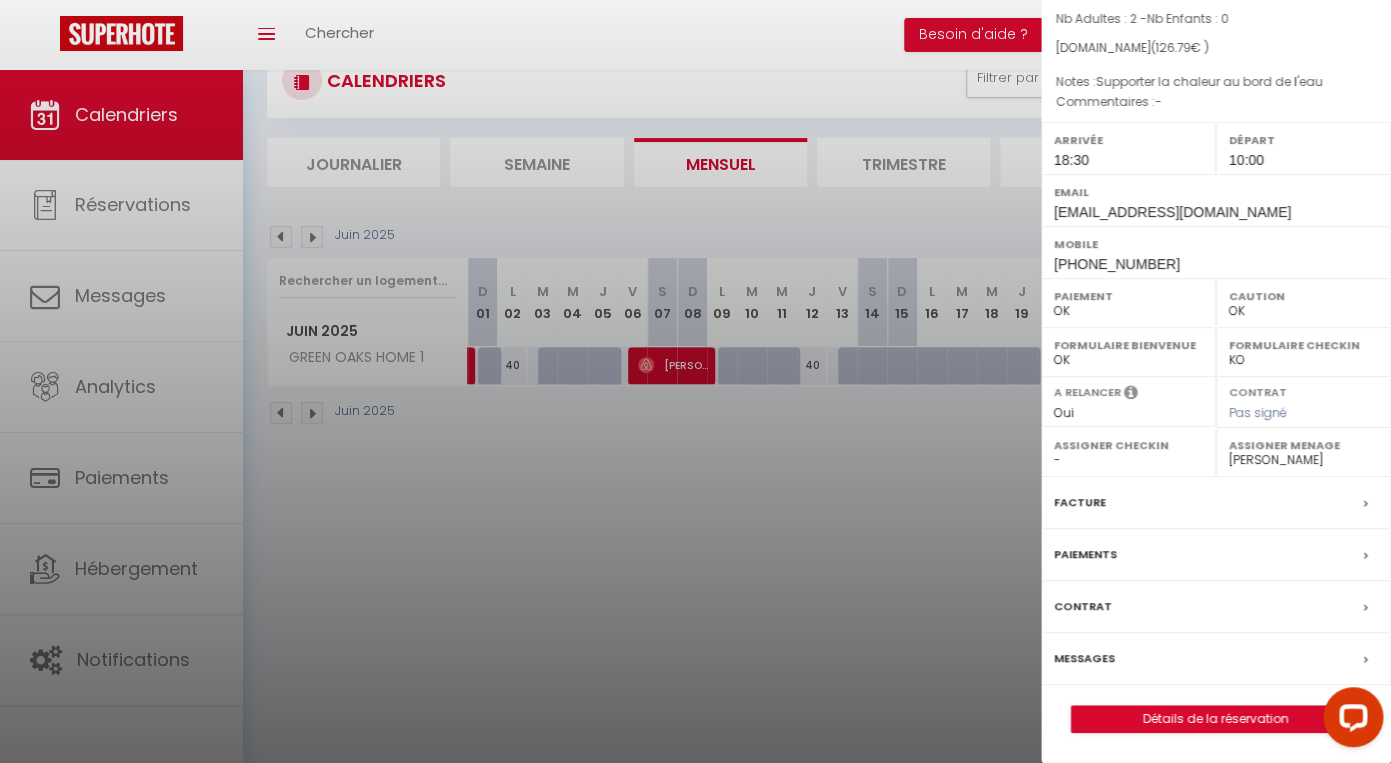select 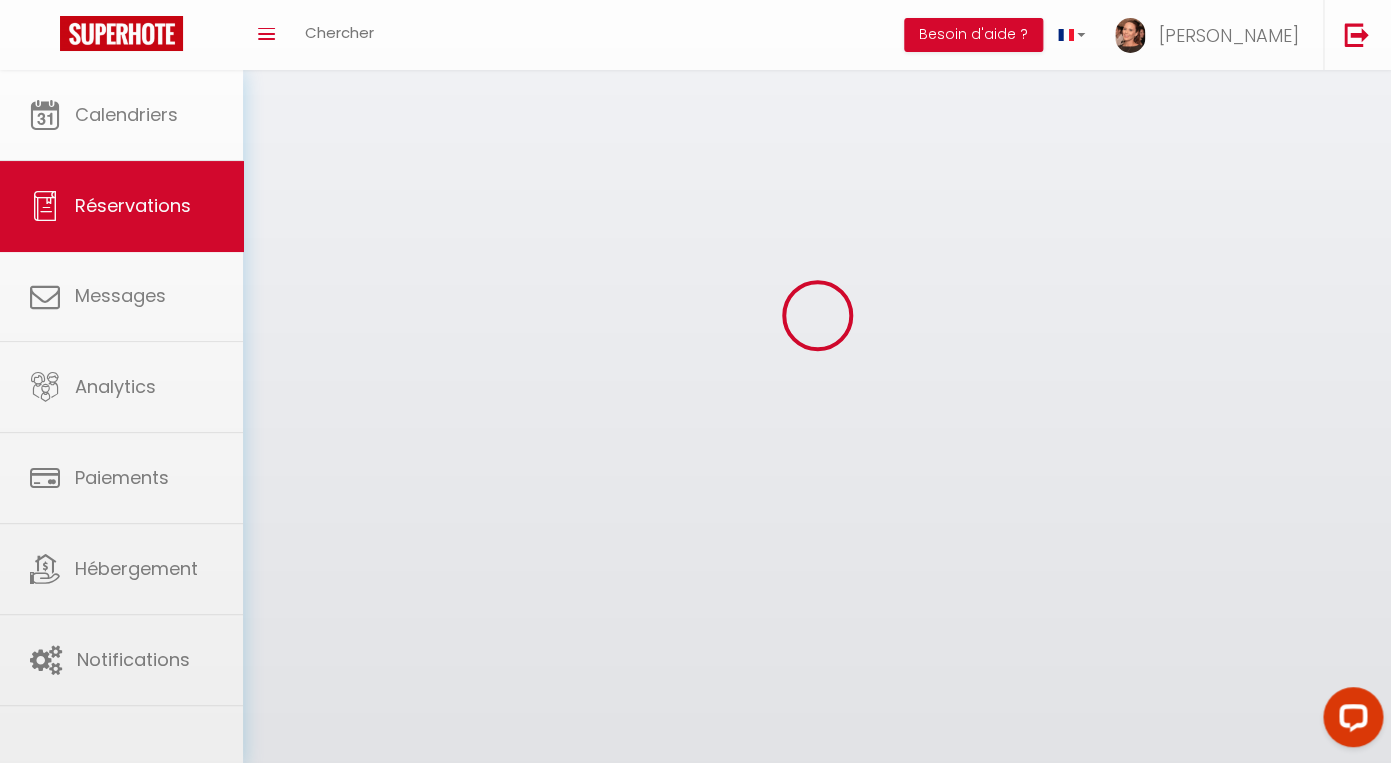select 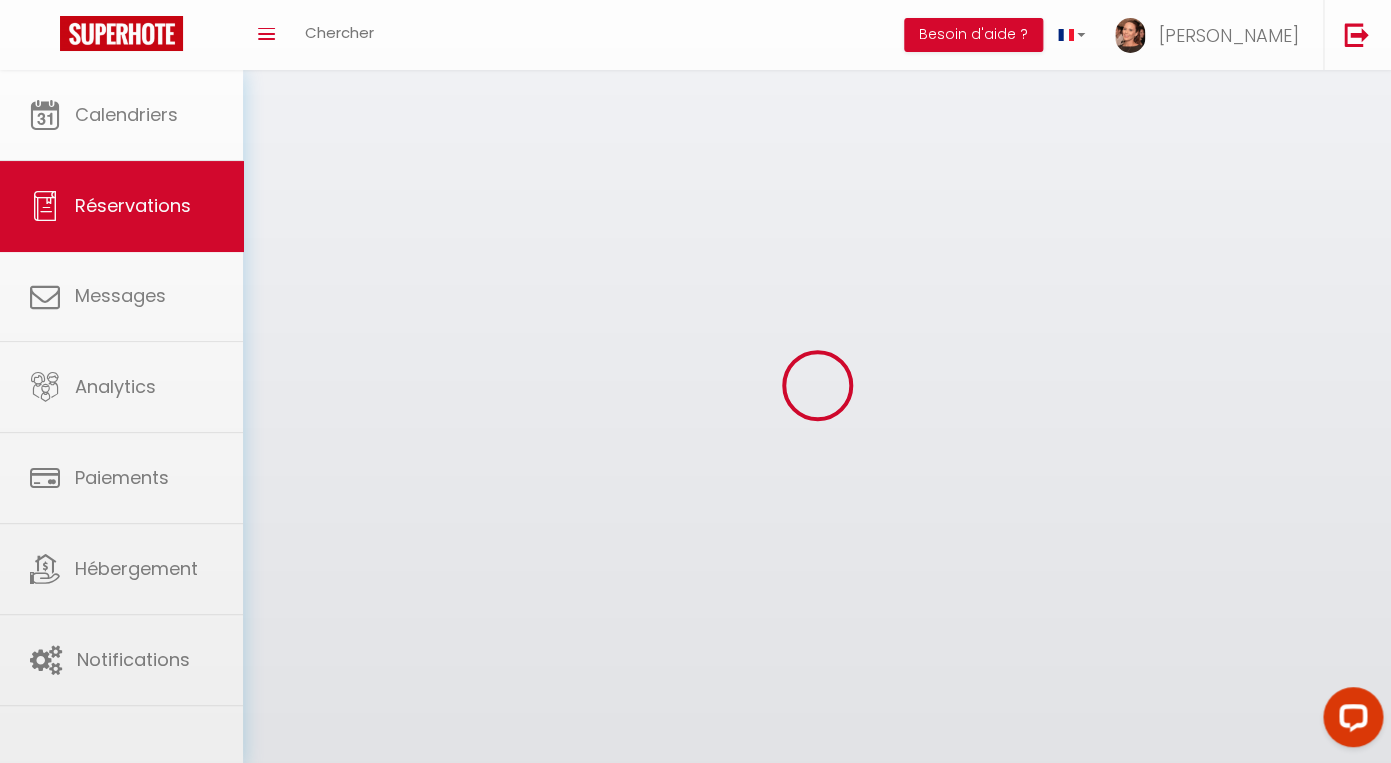 select 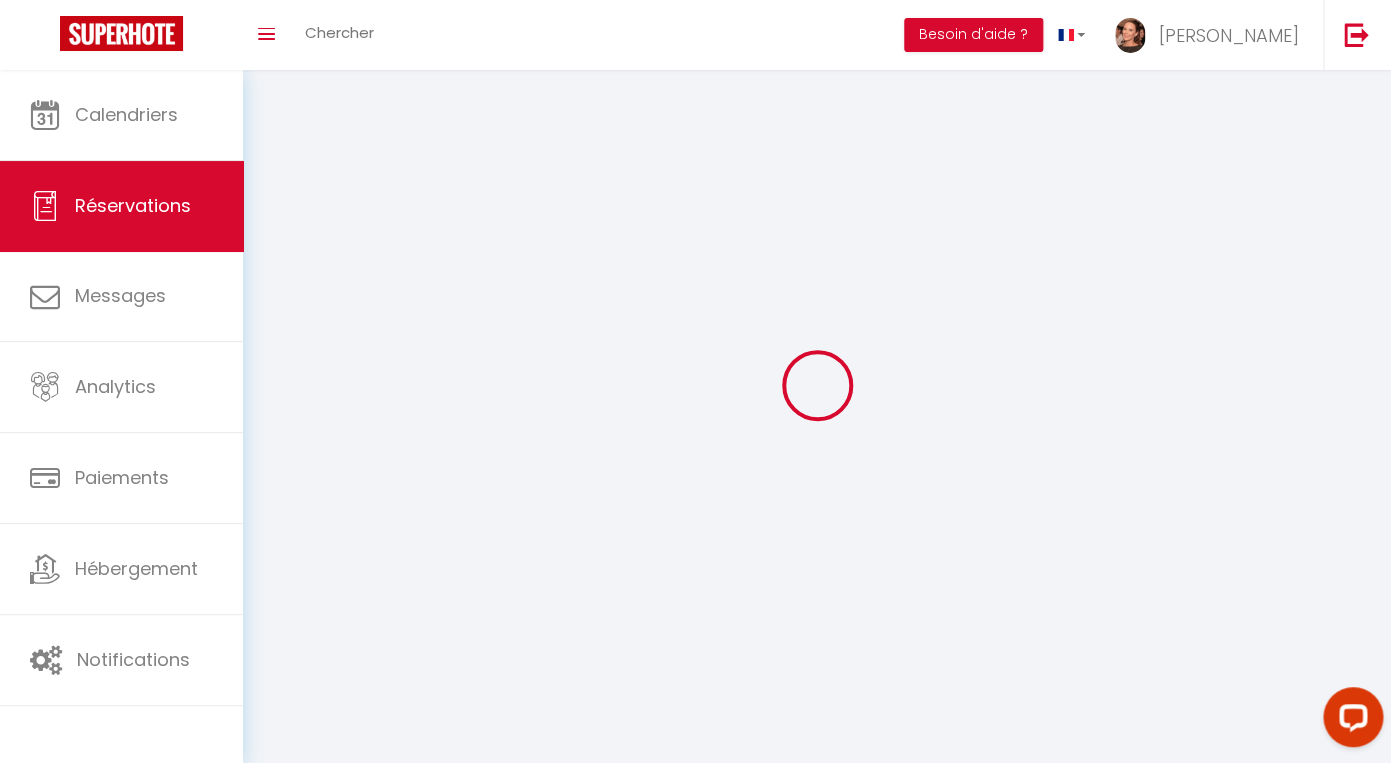 select 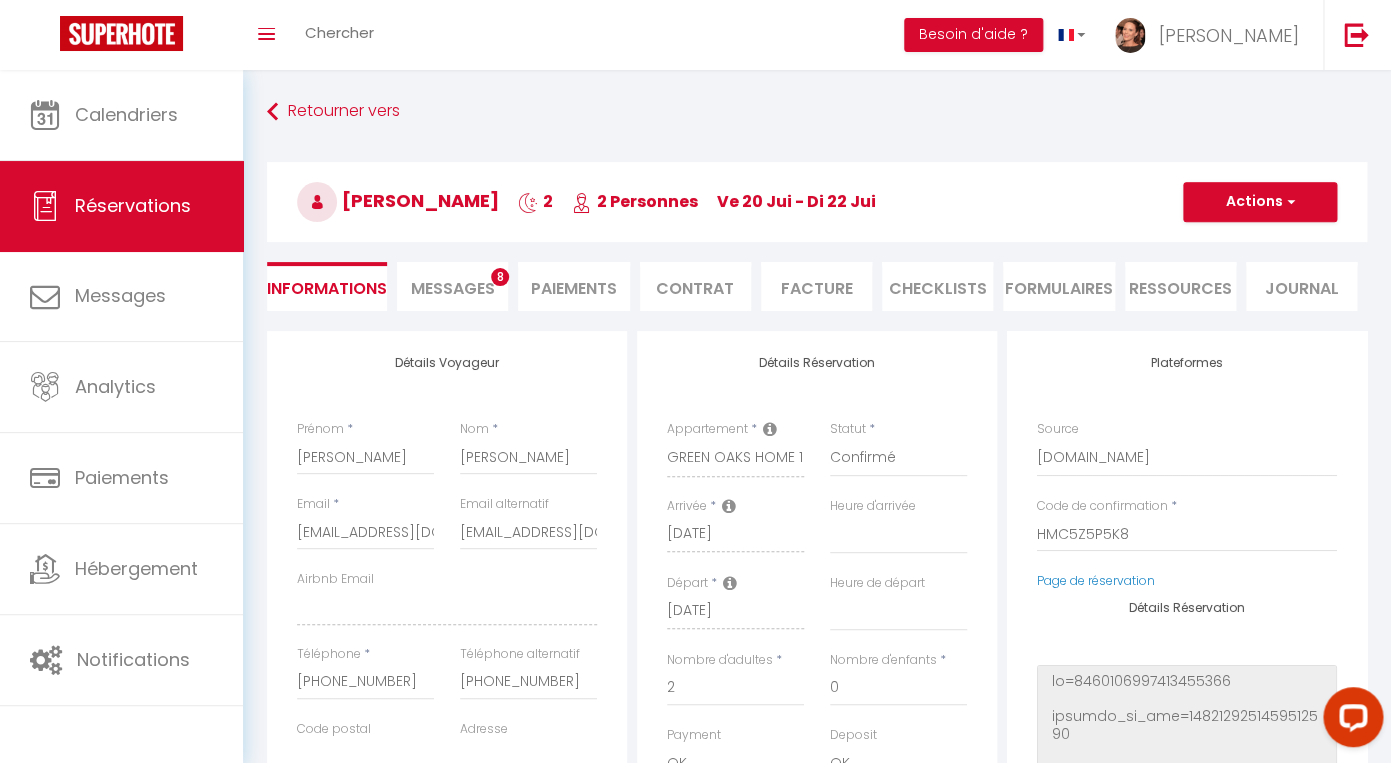 type on "35" 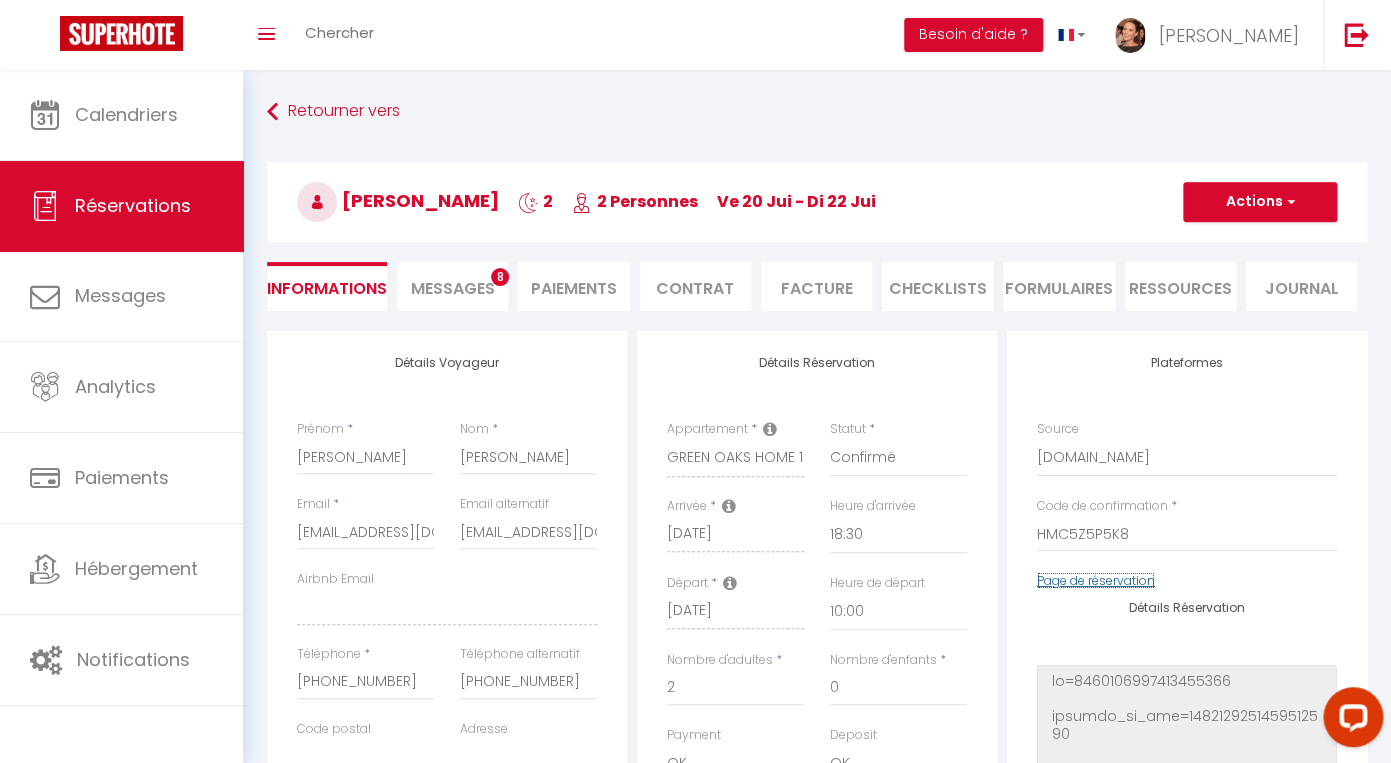 click on "Page de réservation" at bounding box center [1096, 580] 